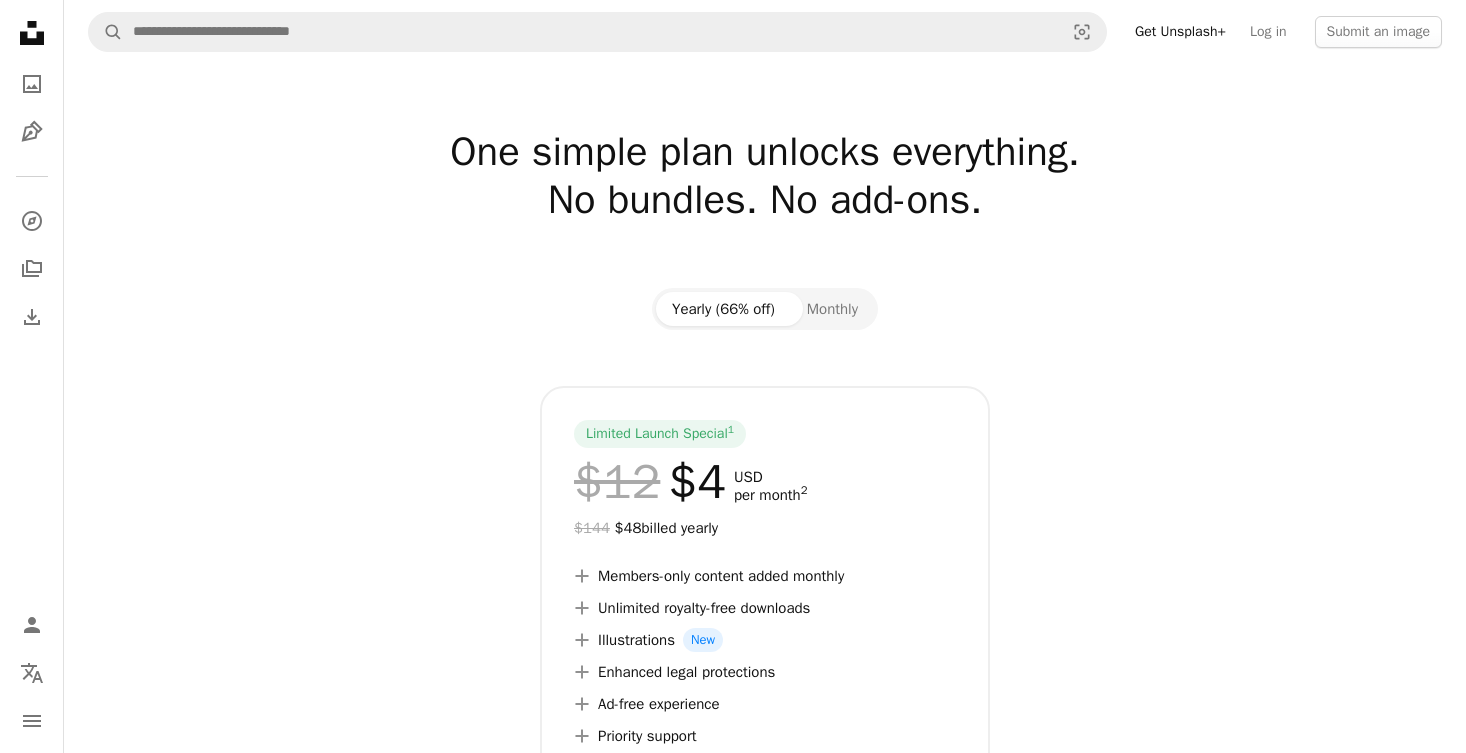 scroll, scrollTop: 0, scrollLeft: 0, axis: both 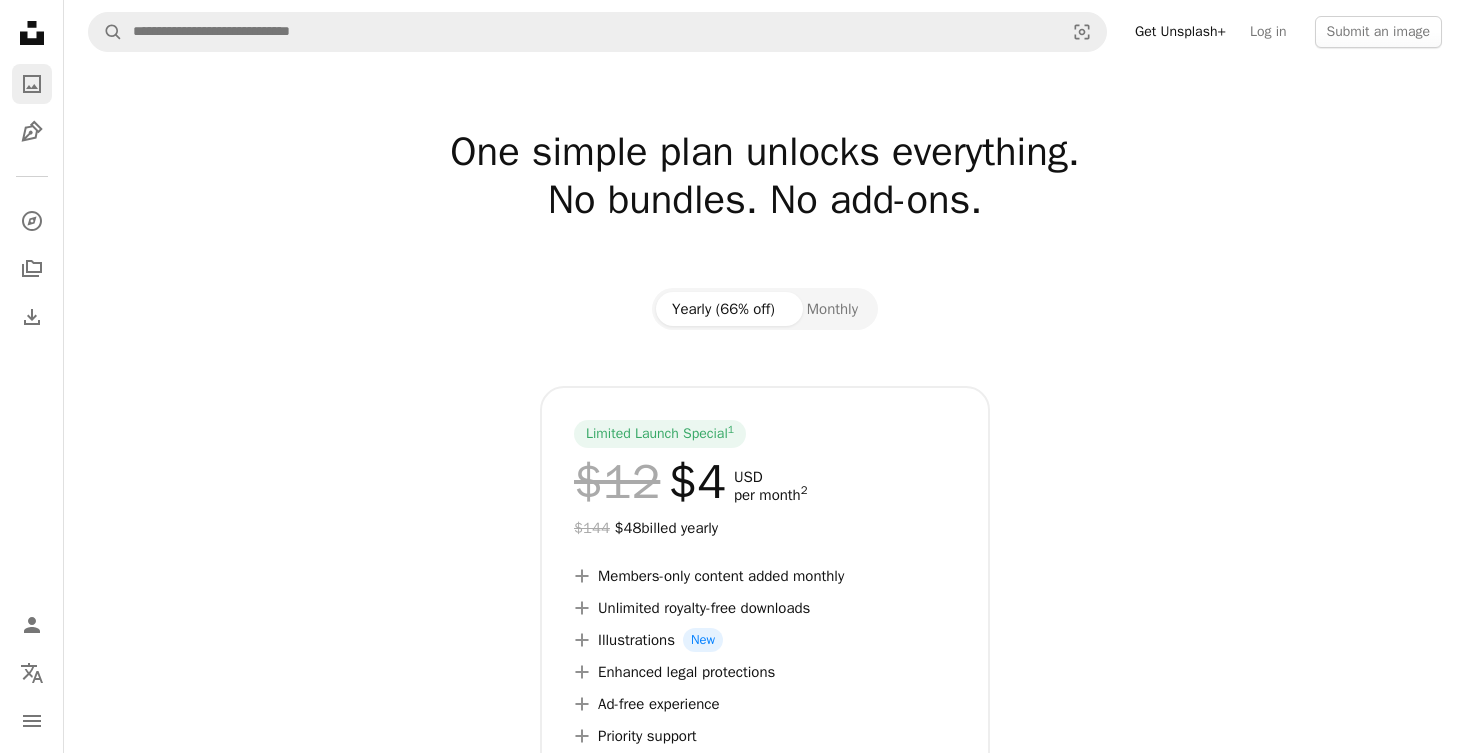 click on "A photo" 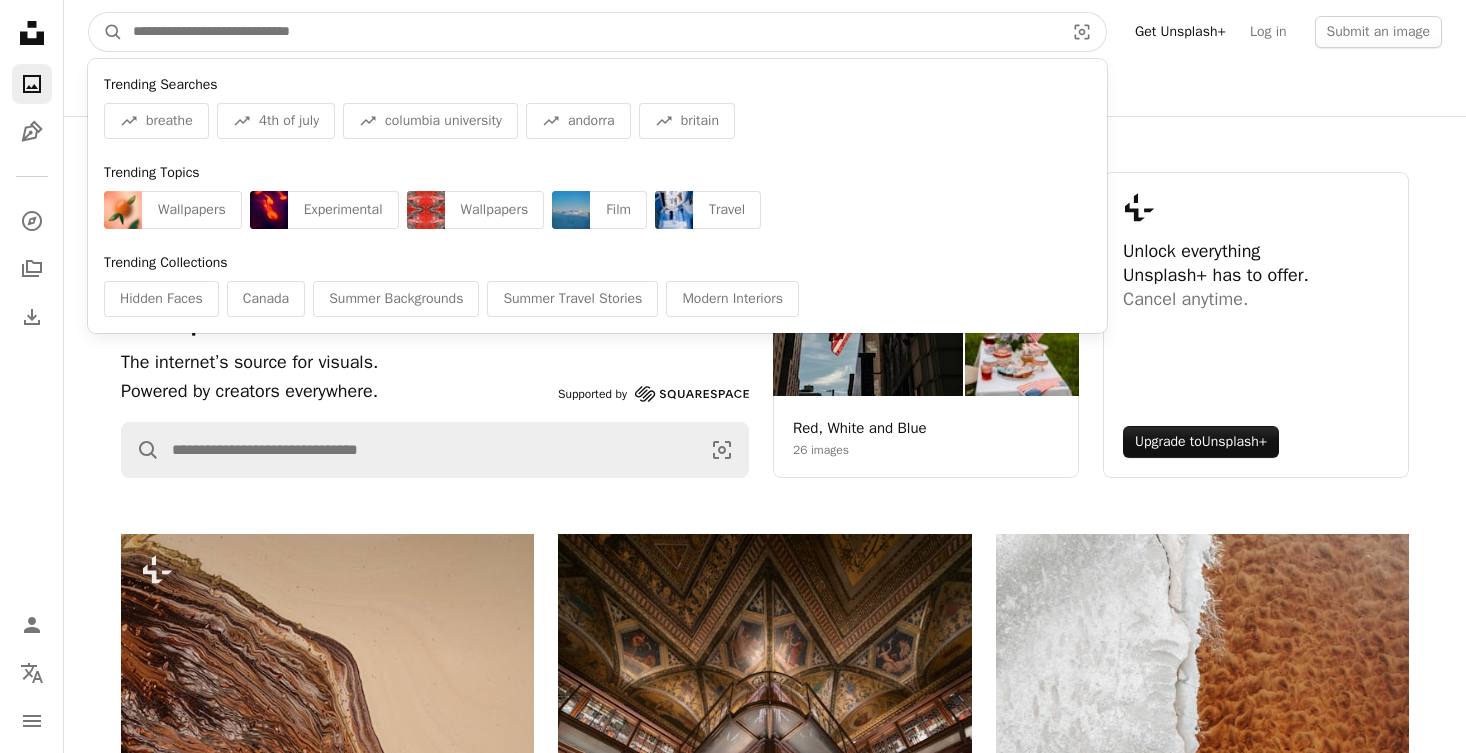 click at bounding box center (590, 32) 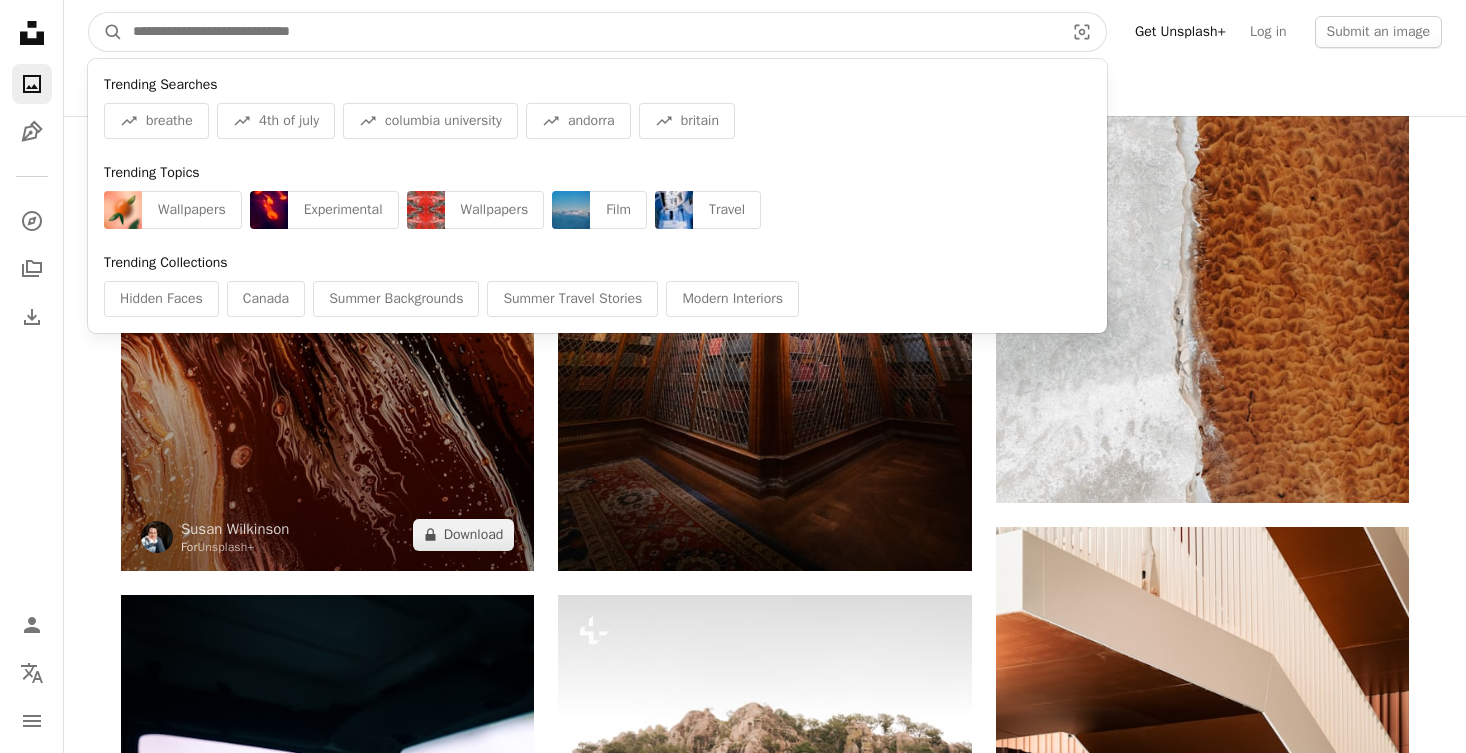 scroll, scrollTop: 554, scrollLeft: 0, axis: vertical 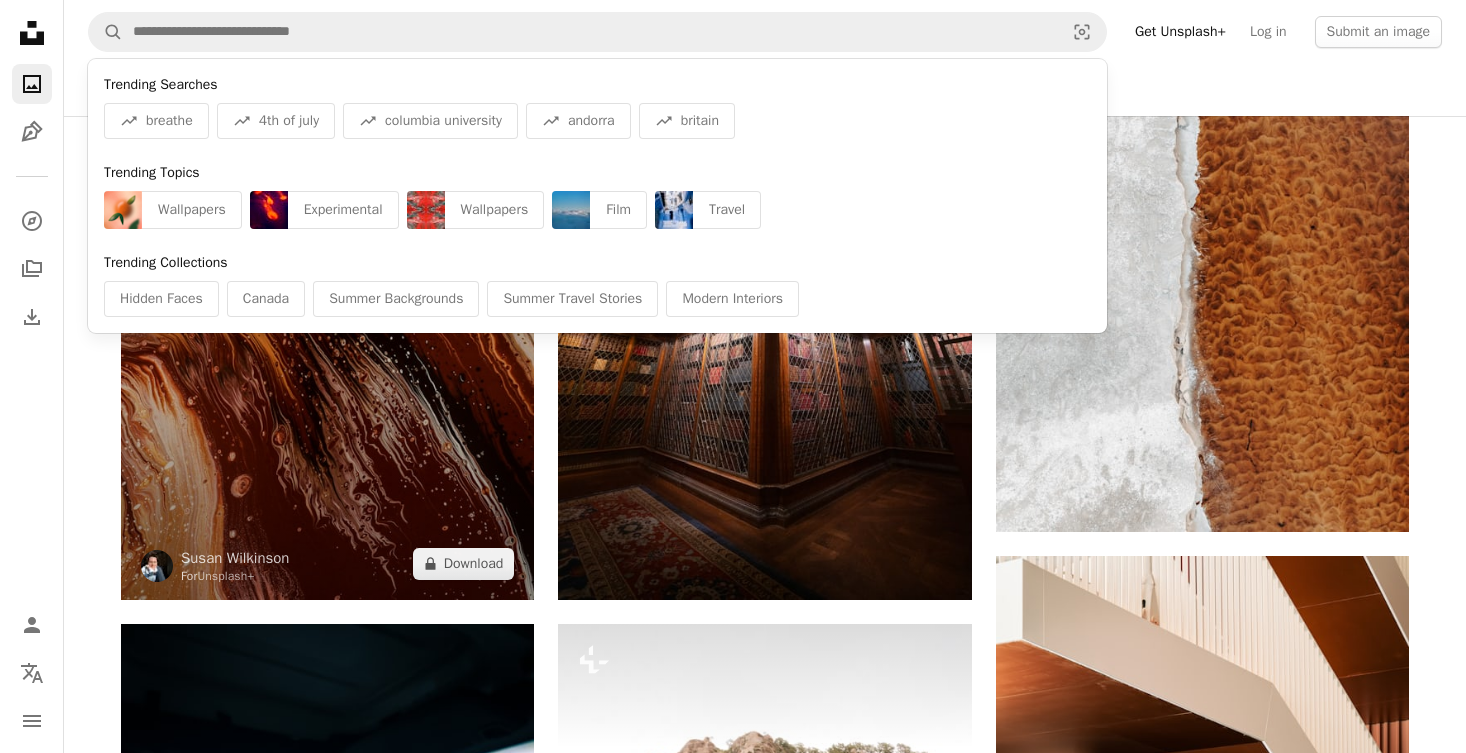 click at bounding box center [327, 290] 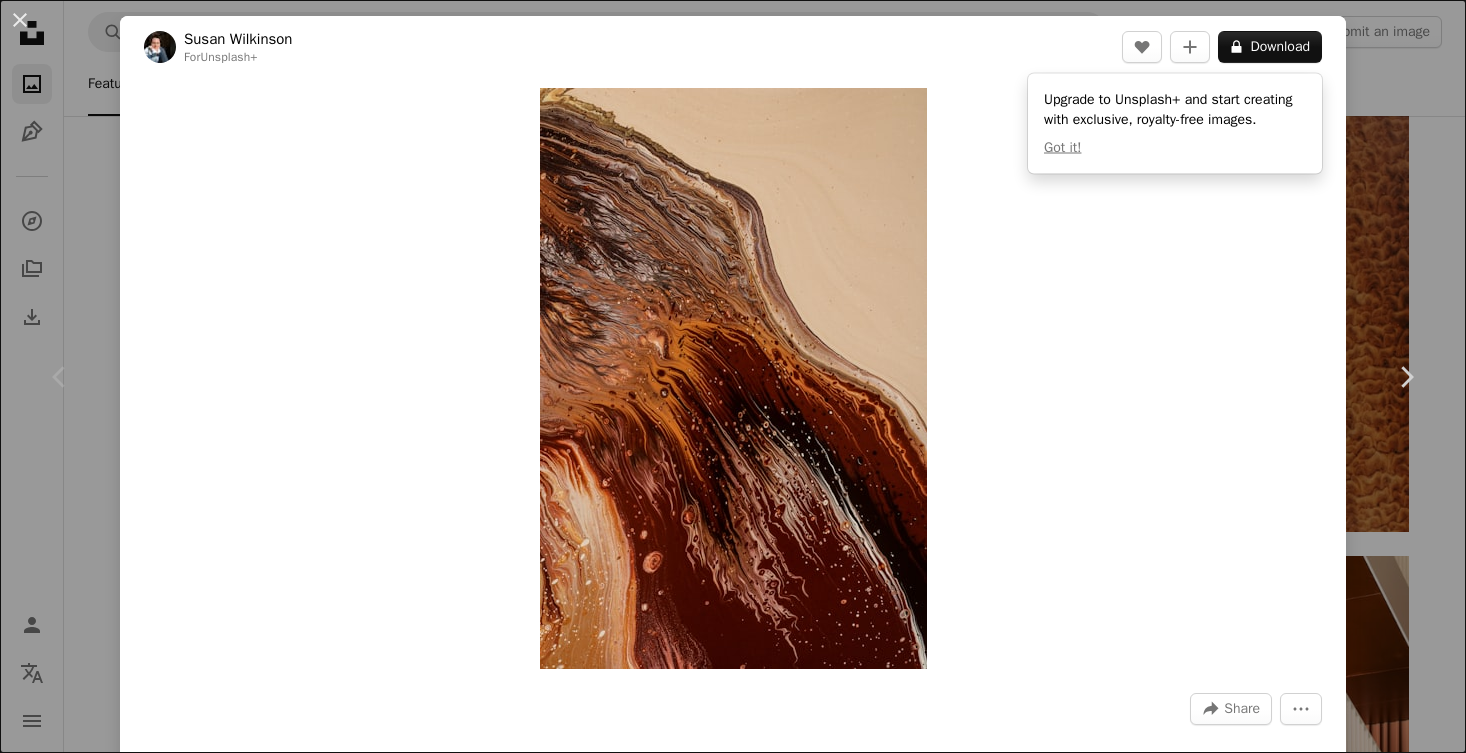 scroll, scrollTop: 0, scrollLeft: 0, axis: both 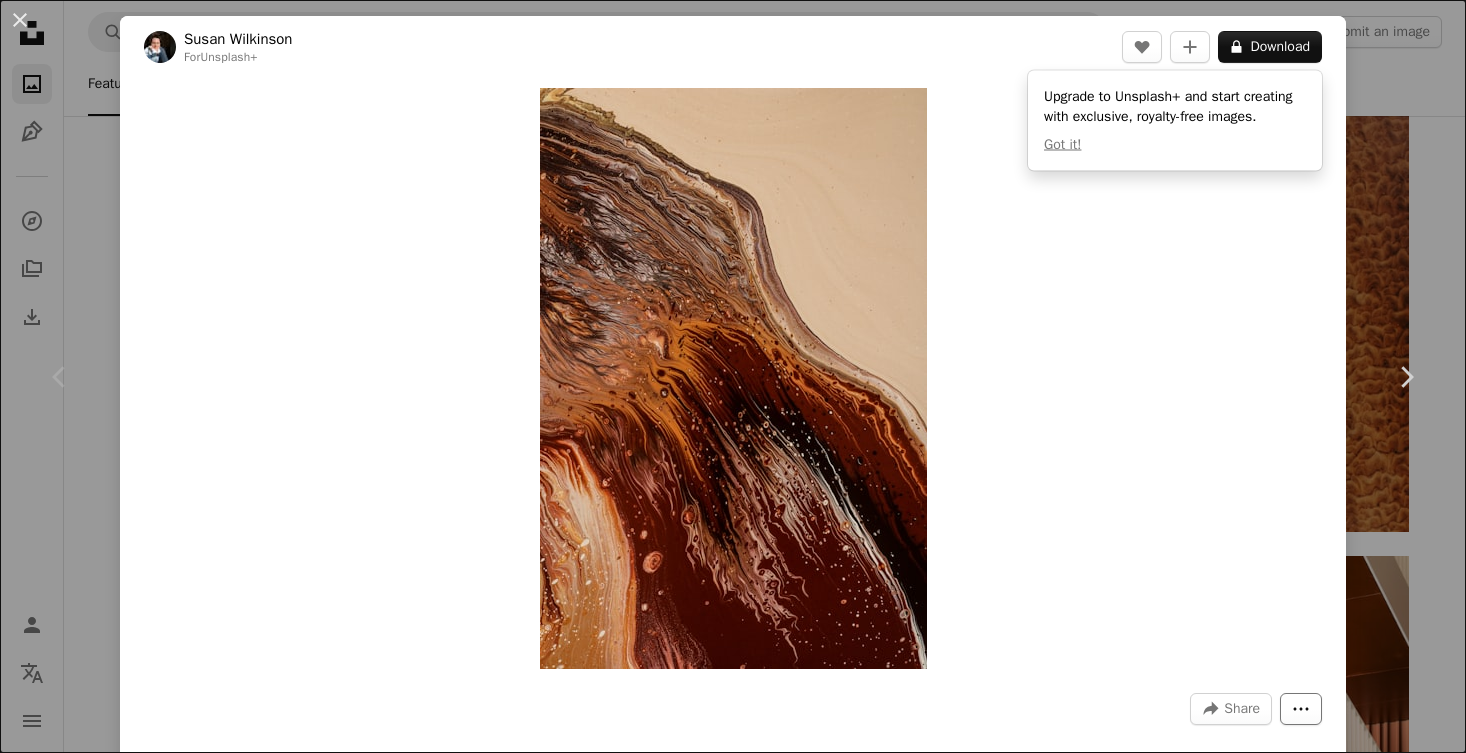 click on "More Actions" 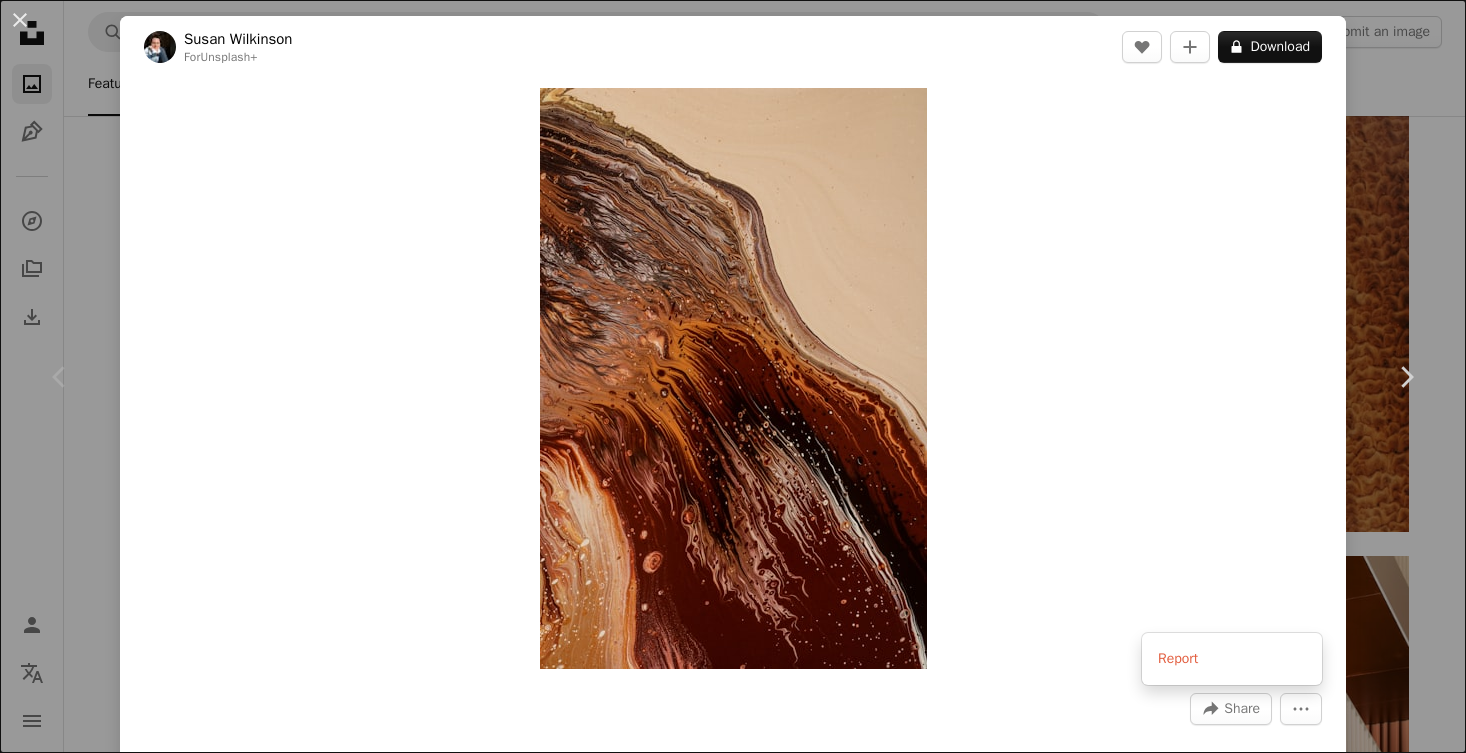 click on "[FIRST] [LAST]" at bounding box center [733, 376] 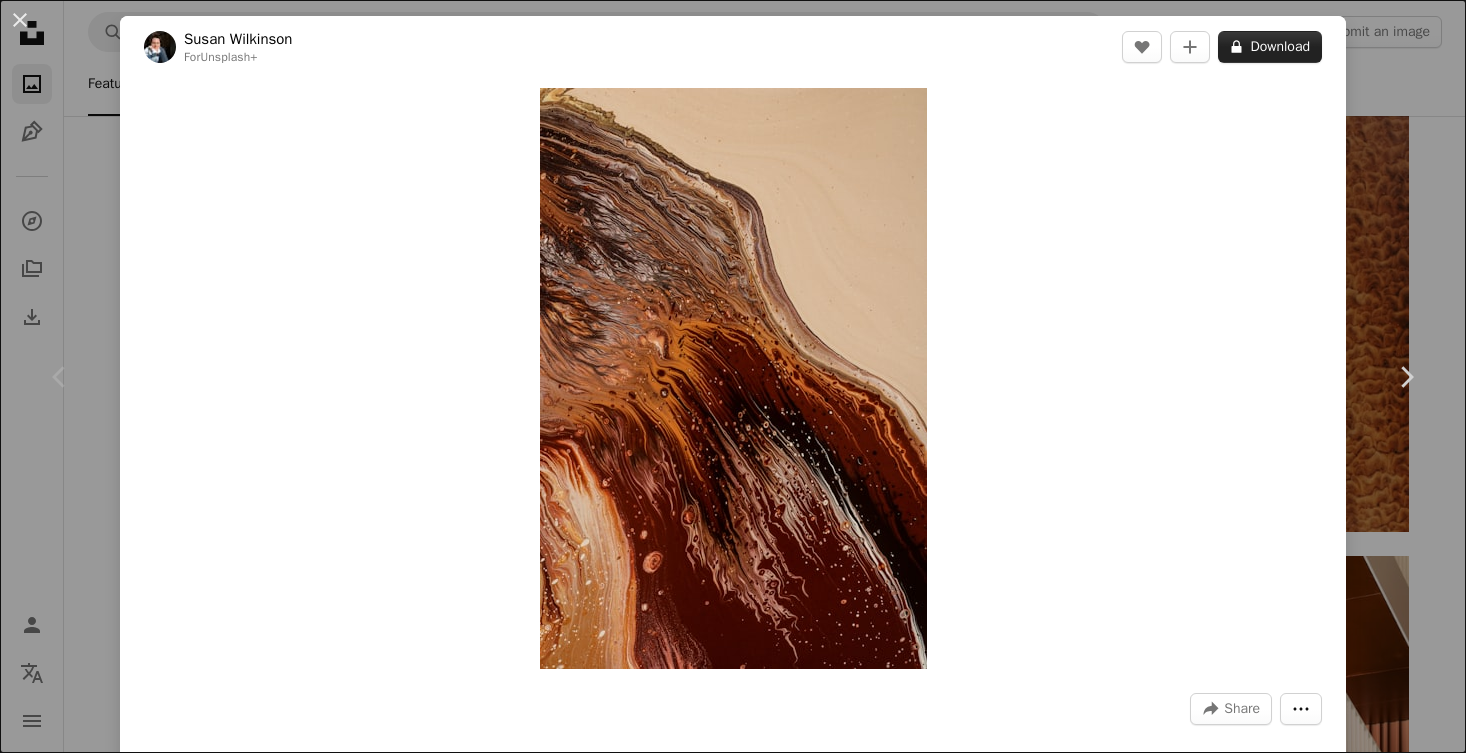 scroll, scrollTop: 0, scrollLeft: 0, axis: both 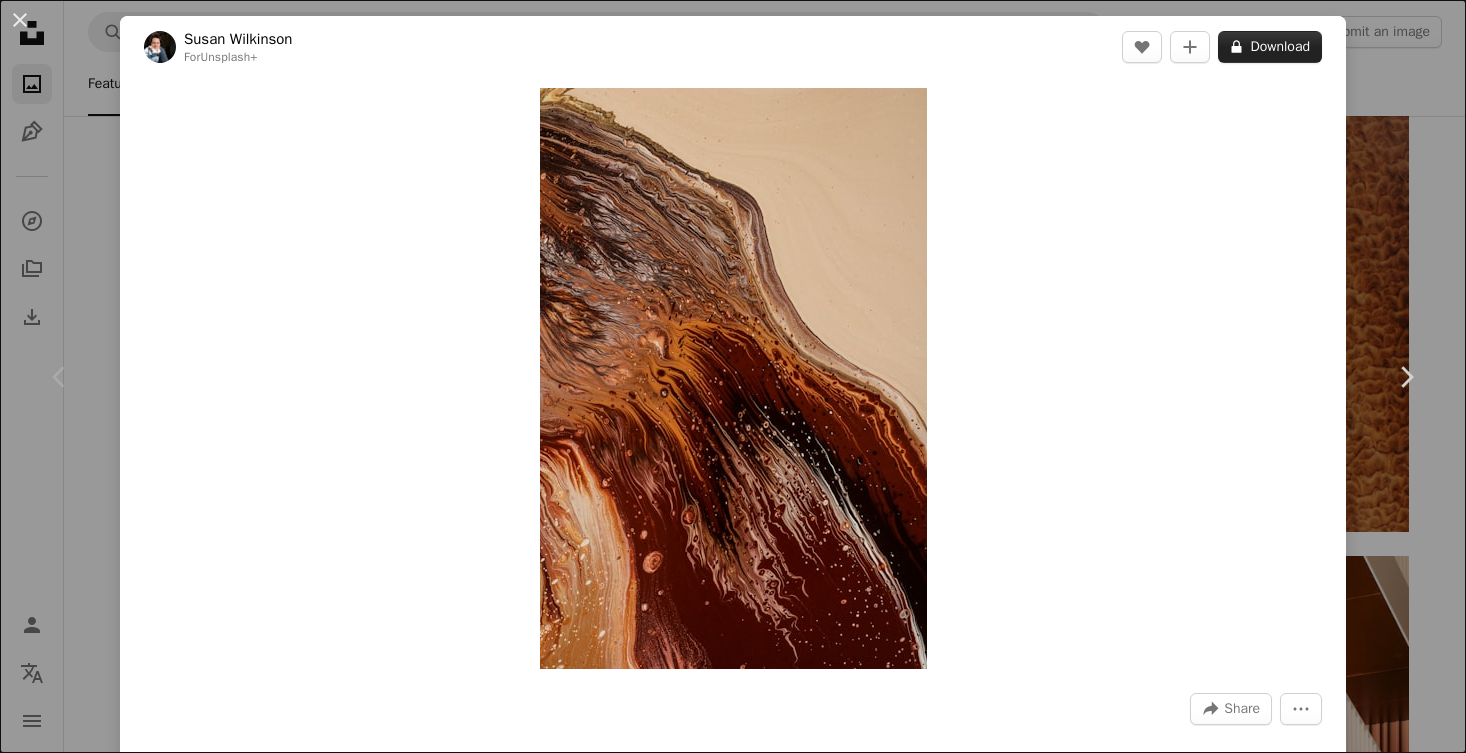 click on "A lock Download" at bounding box center [1270, 47] 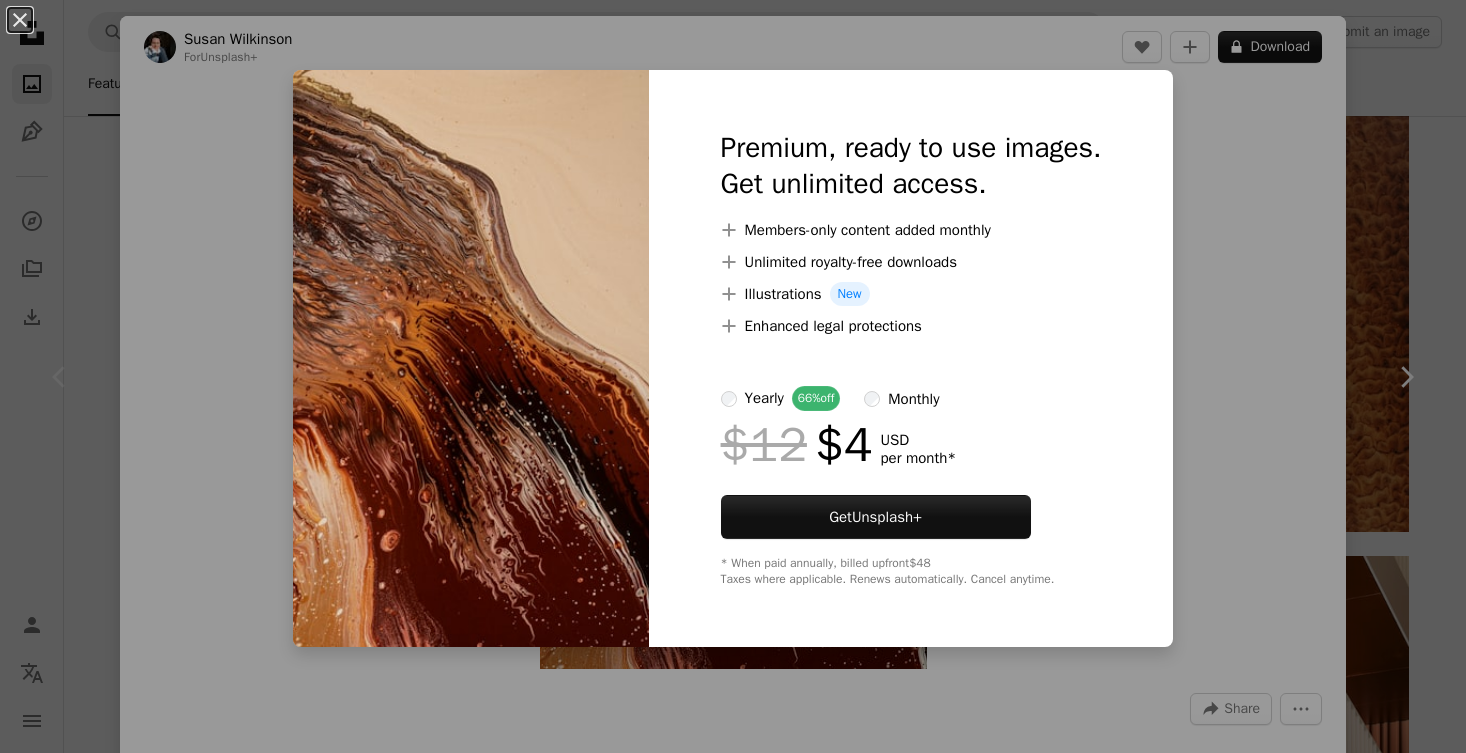 click on "An X shape Premium, ready to use images. Get unlimited access. A plus sign Members-only content added monthly A plus sign Unlimited royalty-free downloads A plus sign Illustrations  New A plus sign Enhanced legal protections yearly 66%  off monthly $12   $4 USD per month * Get  Unsplash+ * When paid annually, billed upfront  $48 Taxes where applicable. Renews automatically. Cancel anytime." at bounding box center (733, 376) 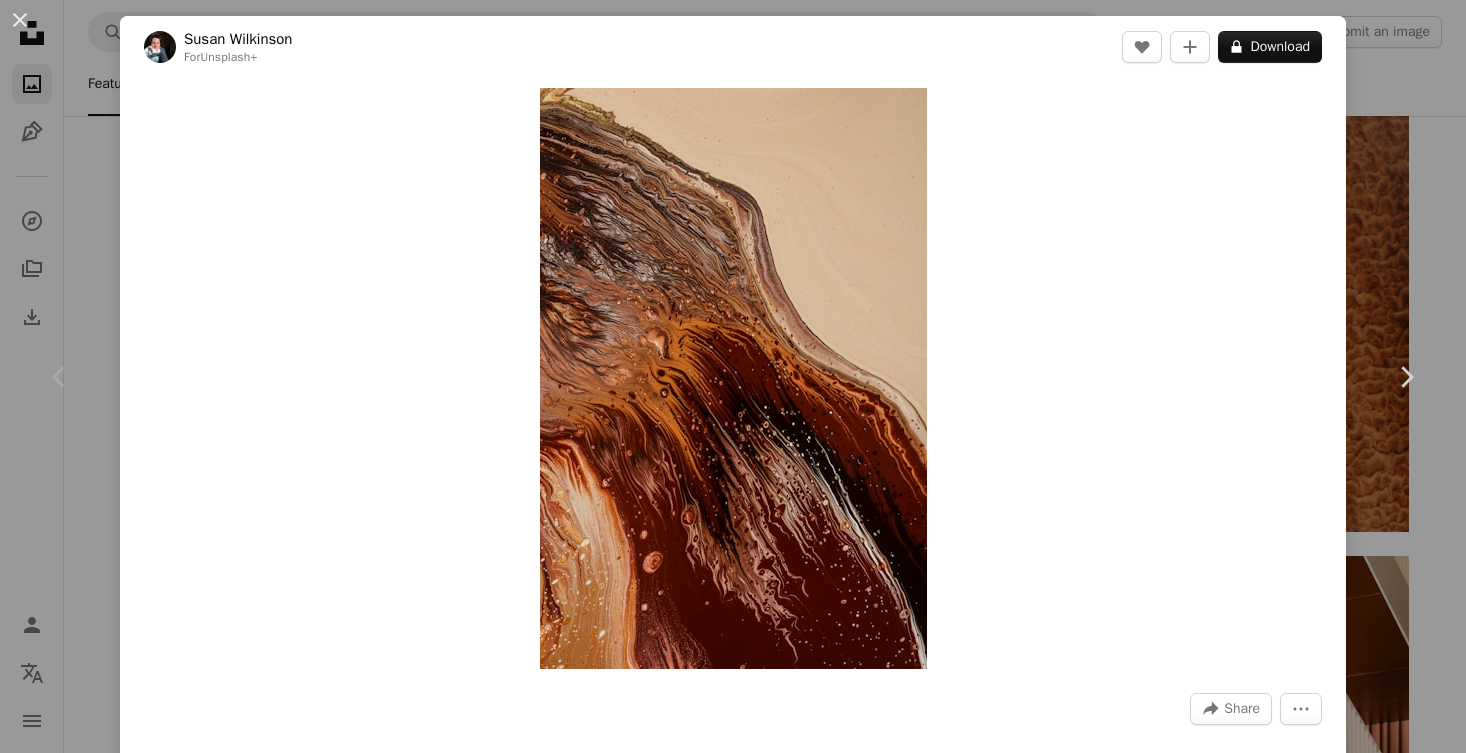 click on "[FIRST] [LAST]" at bounding box center [733, 376] 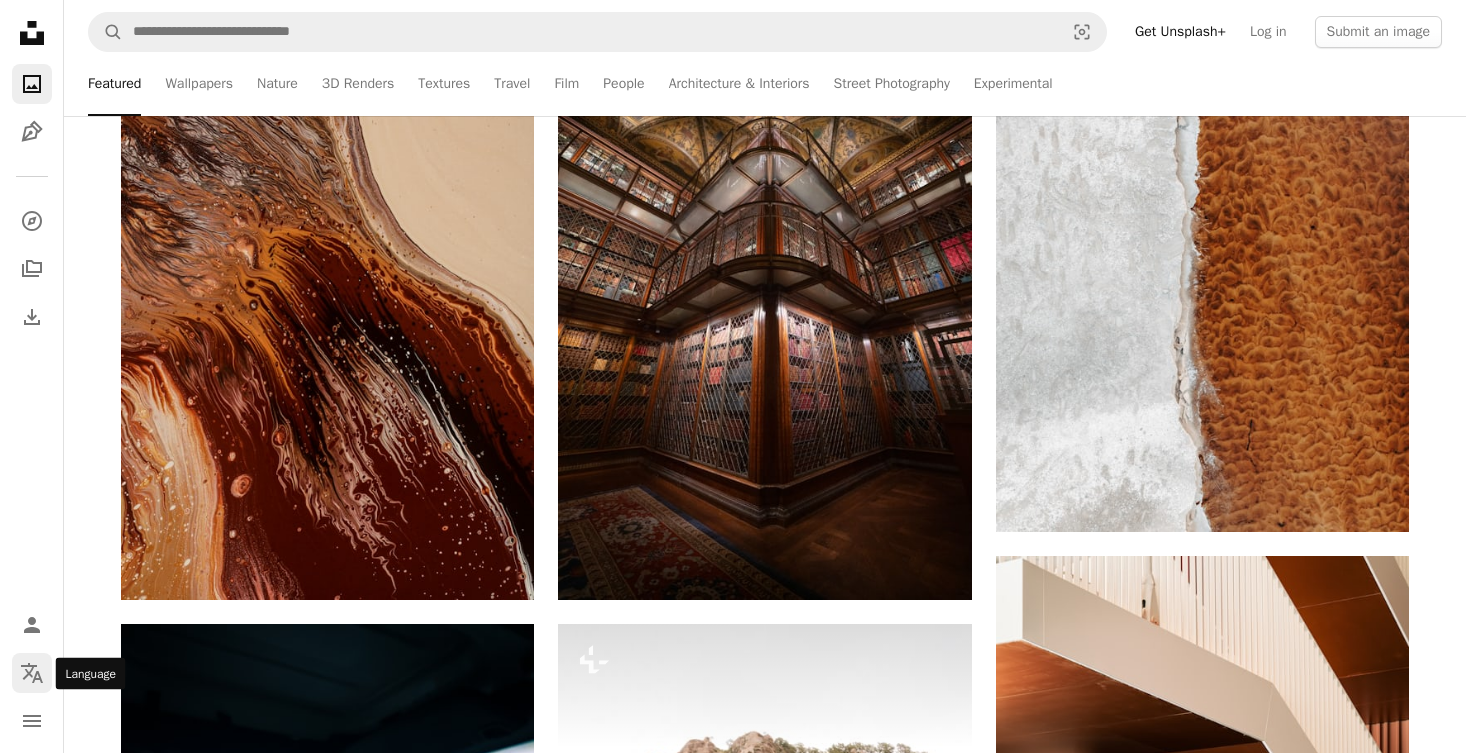 click on "Localization icon" 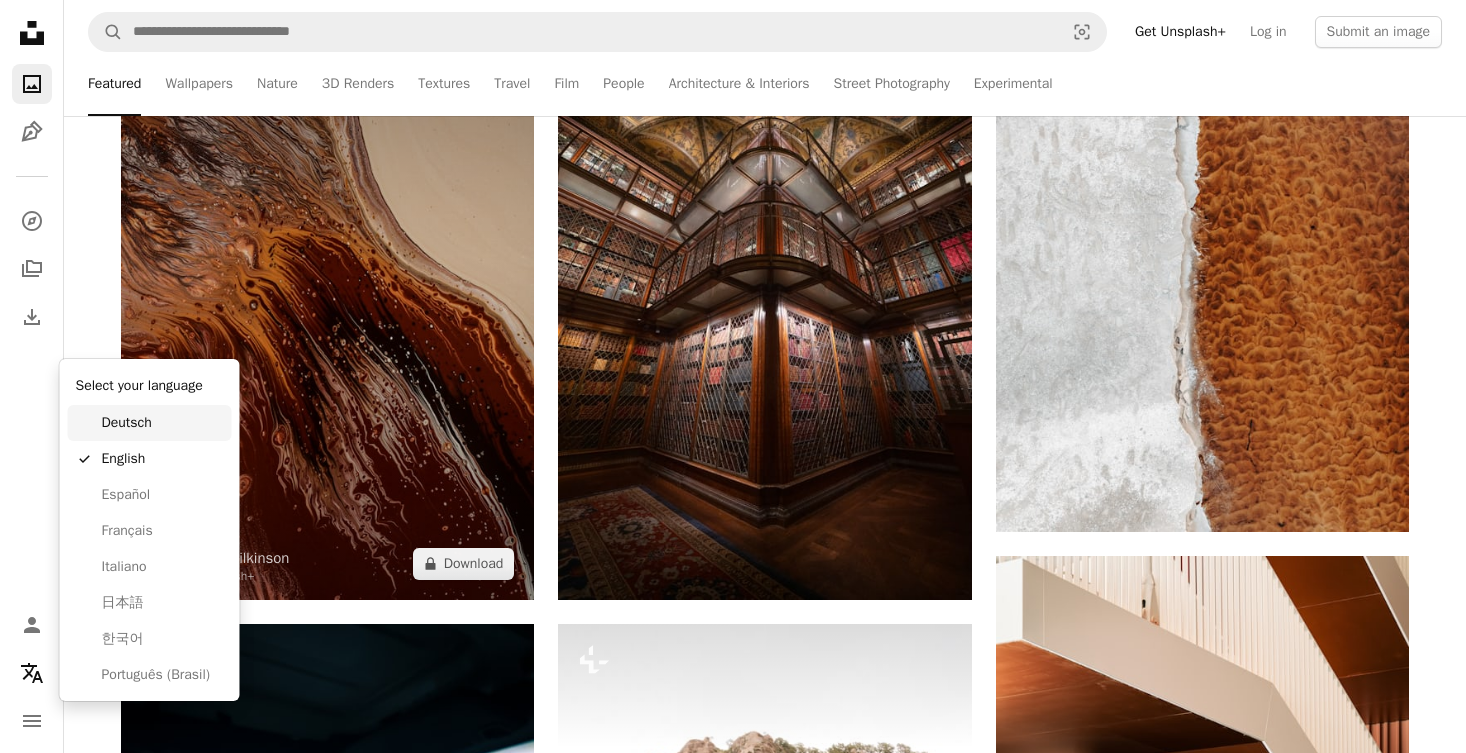 click on "Deutsch" at bounding box center (163, 423) 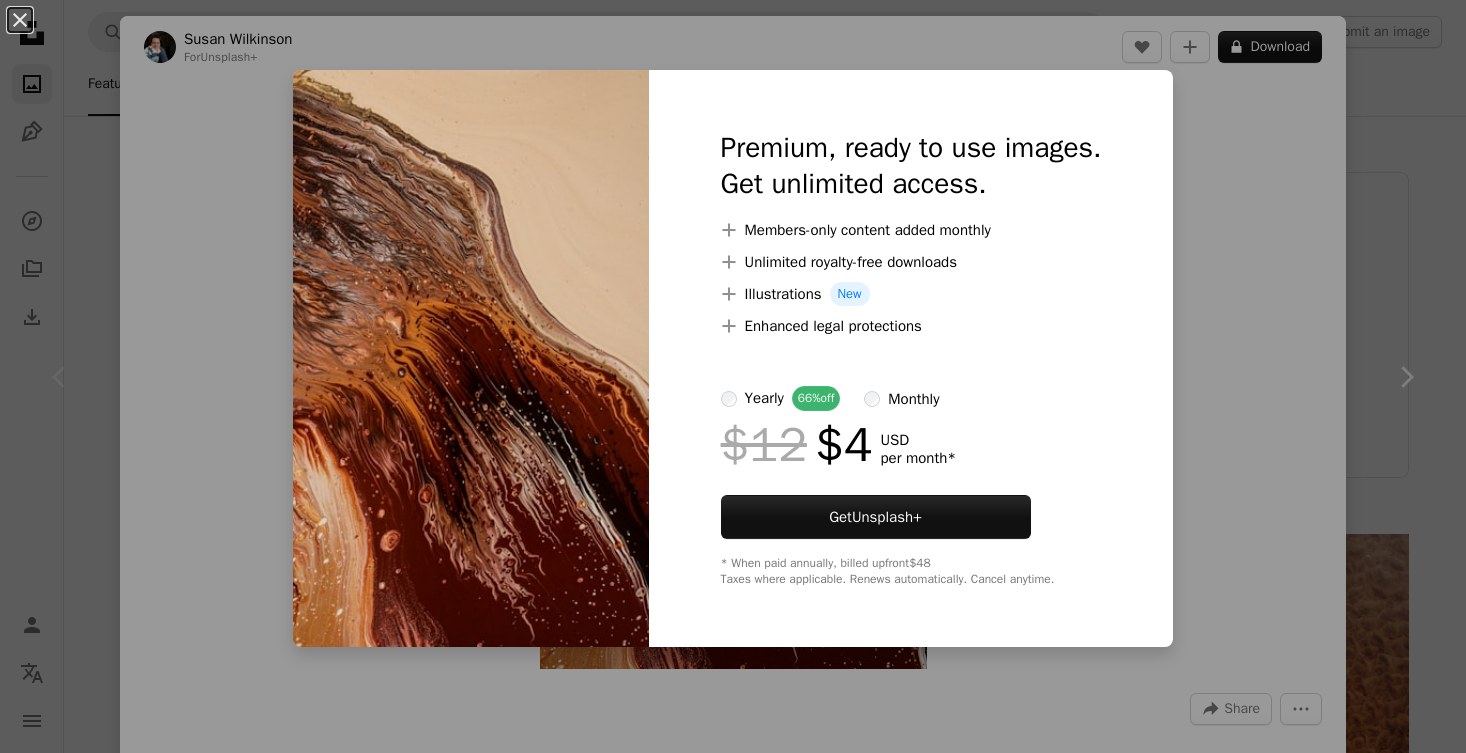 scroll, scrollTop: 436, scrollLeft: 0, axis: vertical 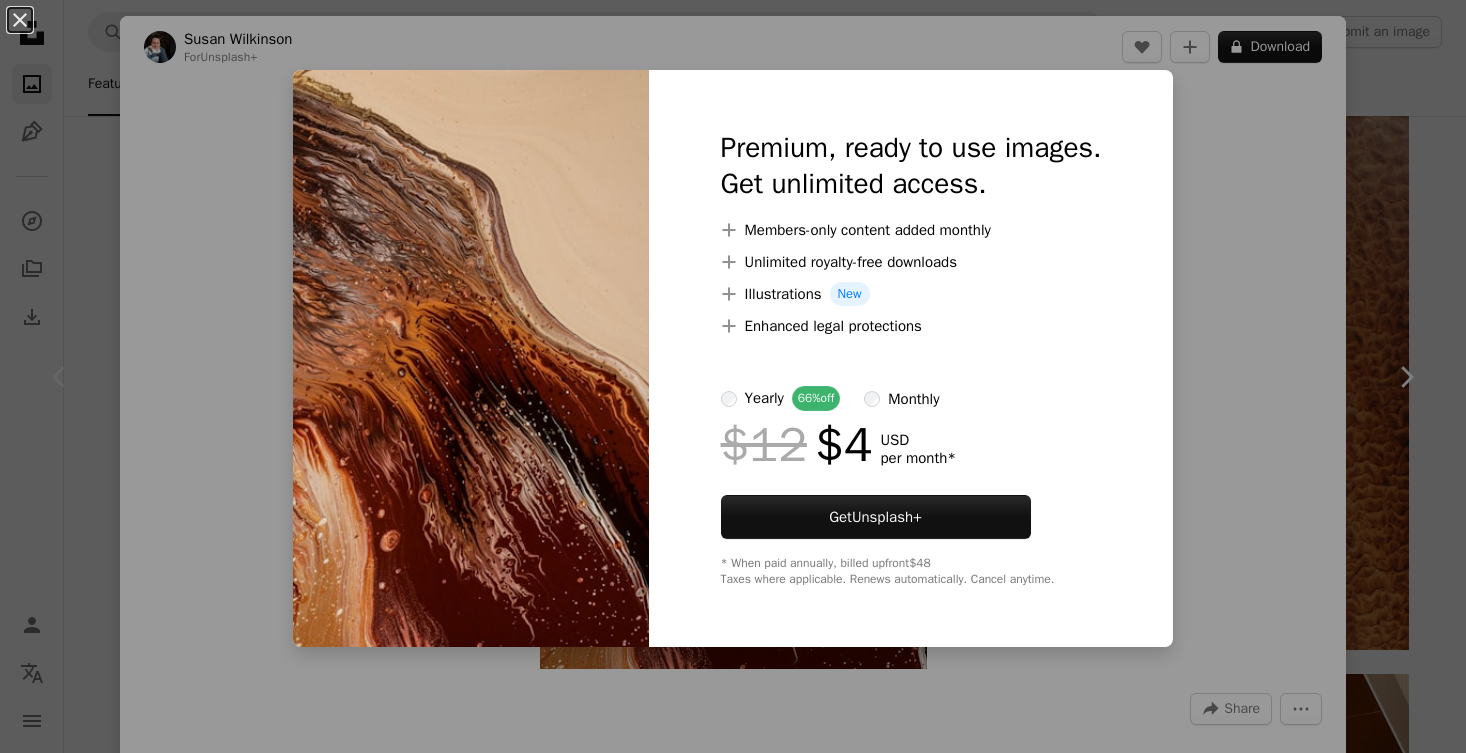 type 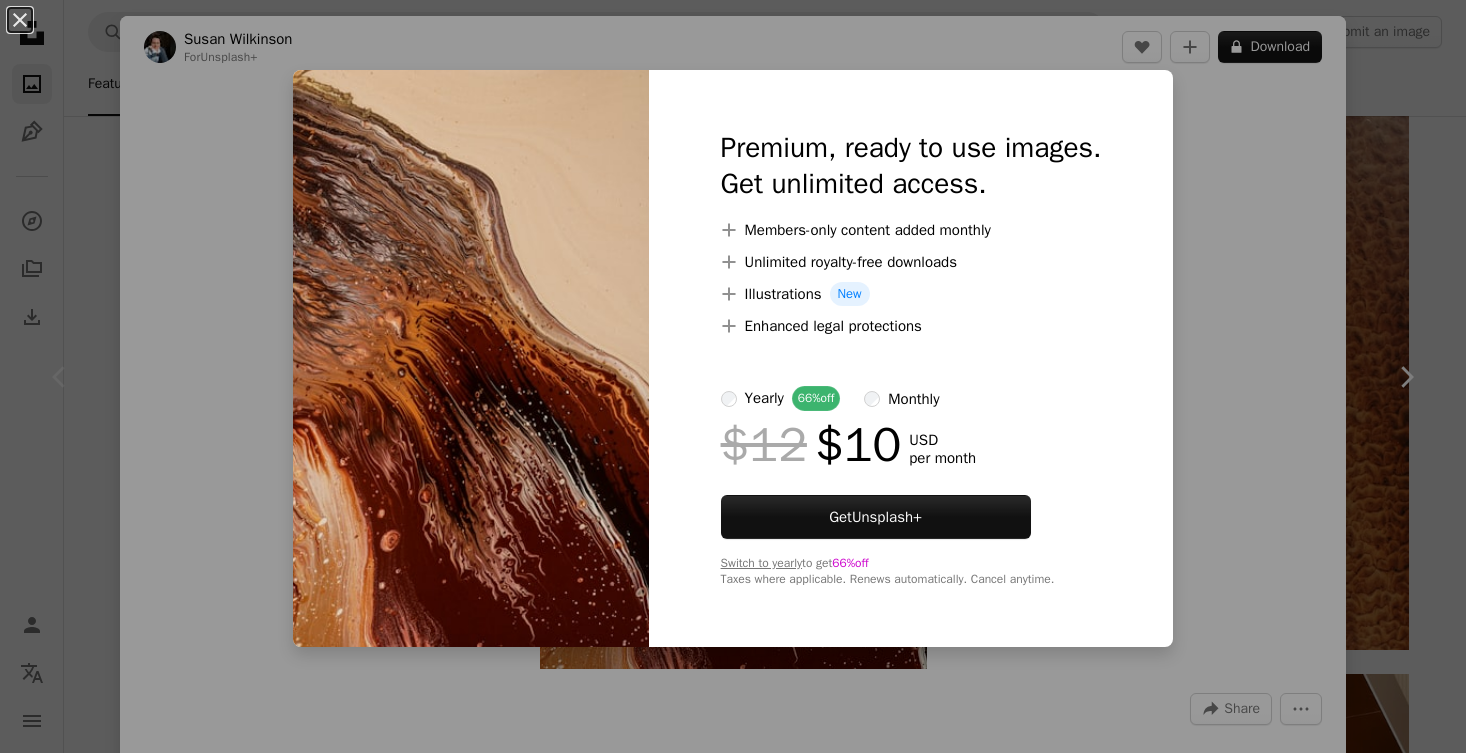 click on "An X shape Premium, ready to use images. Get unlimited access. A plus sign Members-only content added monthly A plus sign Unlimited royalty-free downloads A plus sign Illustrations  New A plus sign Enhanced legal protections yearly 66%  off monthly $12   $10 USD per month Get  Unsplash+ Switch to yearly  to get  66%  off Taxes where applicable. Renews automatically. Cancel anytime." at bounding box center [733, 376] 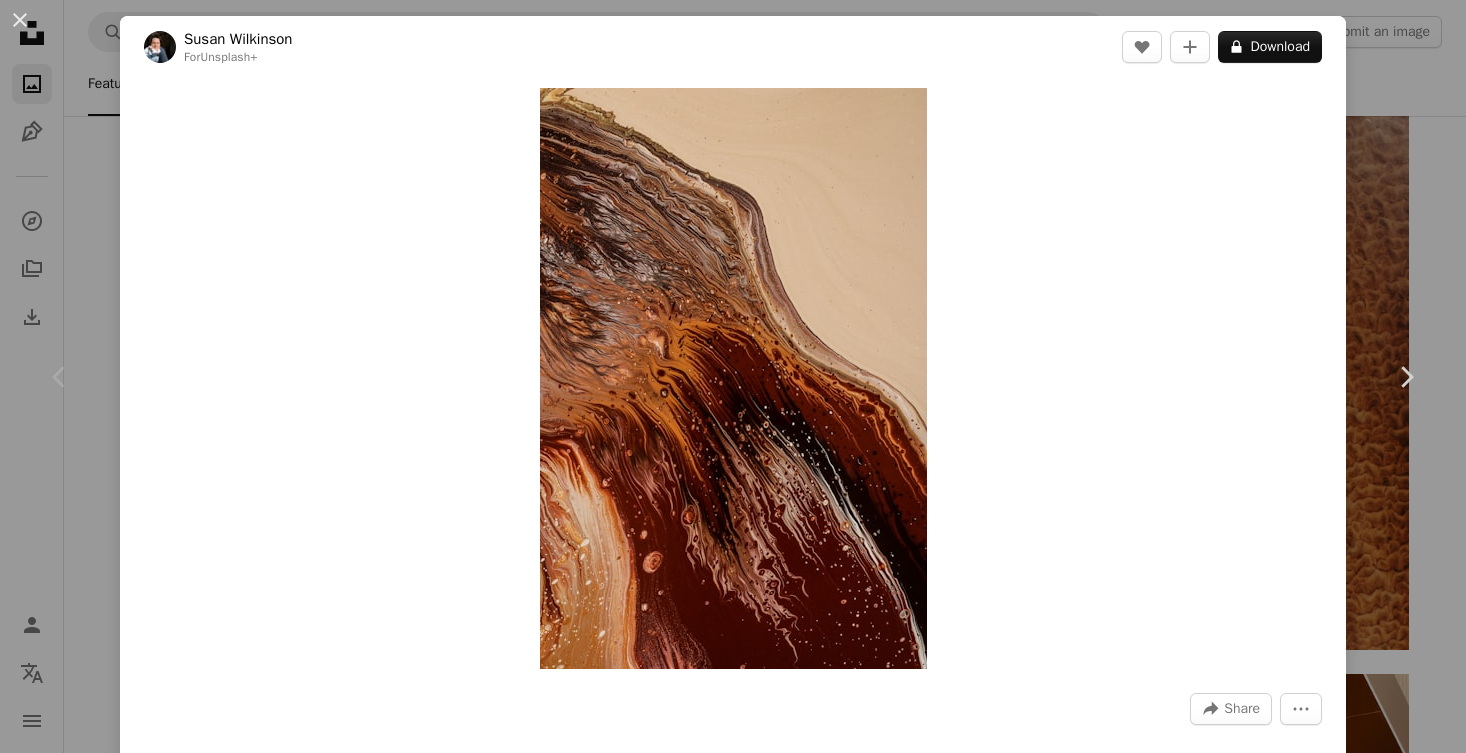 click on "[FIRST] [LAST]" at bounding box center [733, 376] 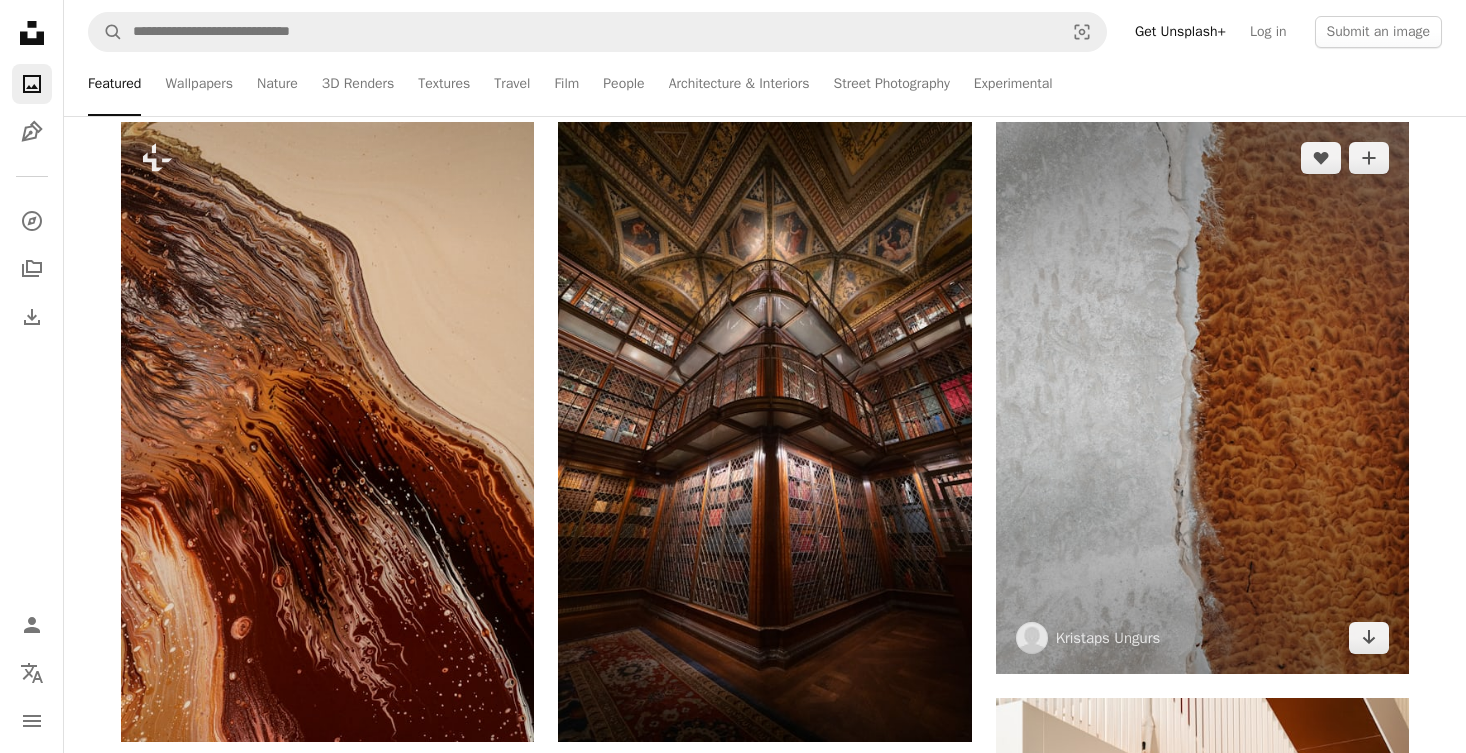 scroll, scrollTop: 458, scrollLeft: 0, axis: vertical 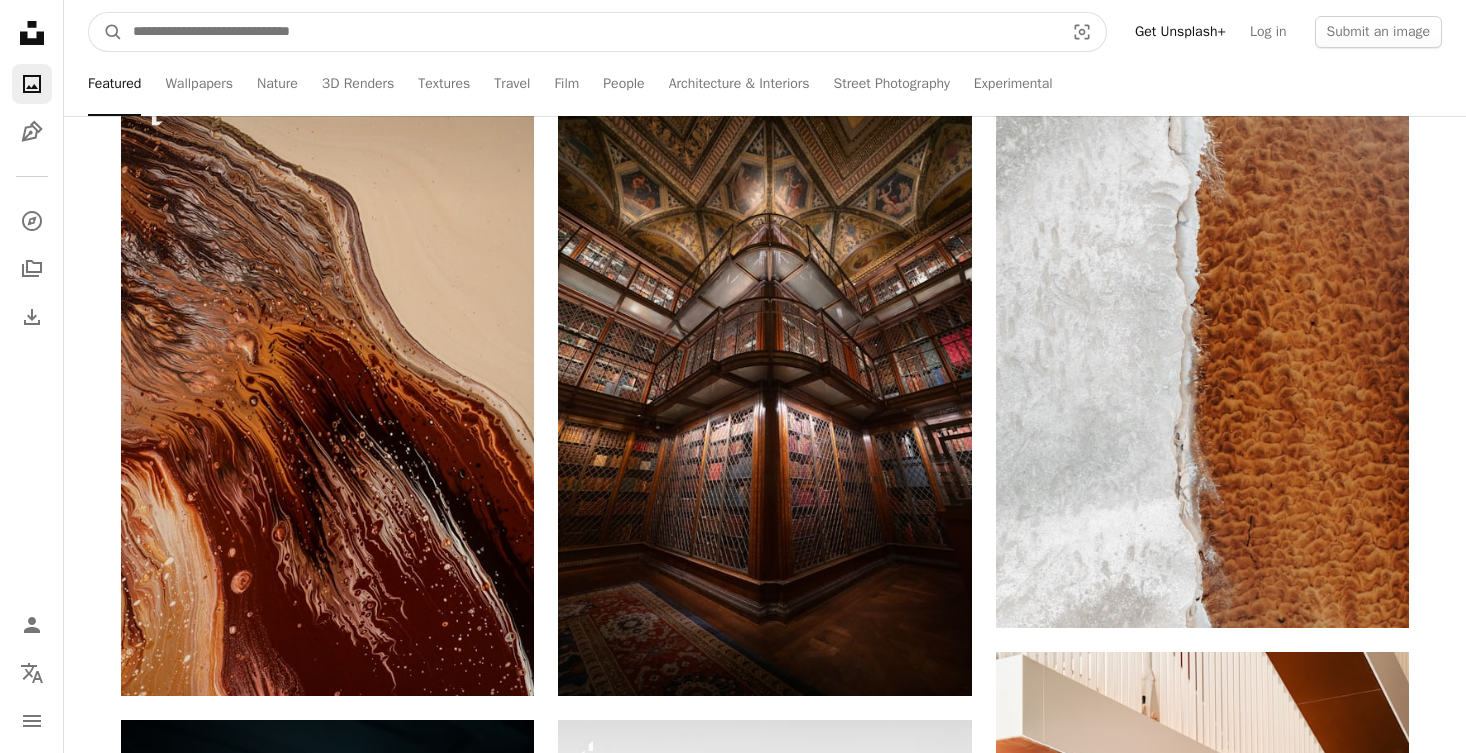click at bounding box center (590, 32) 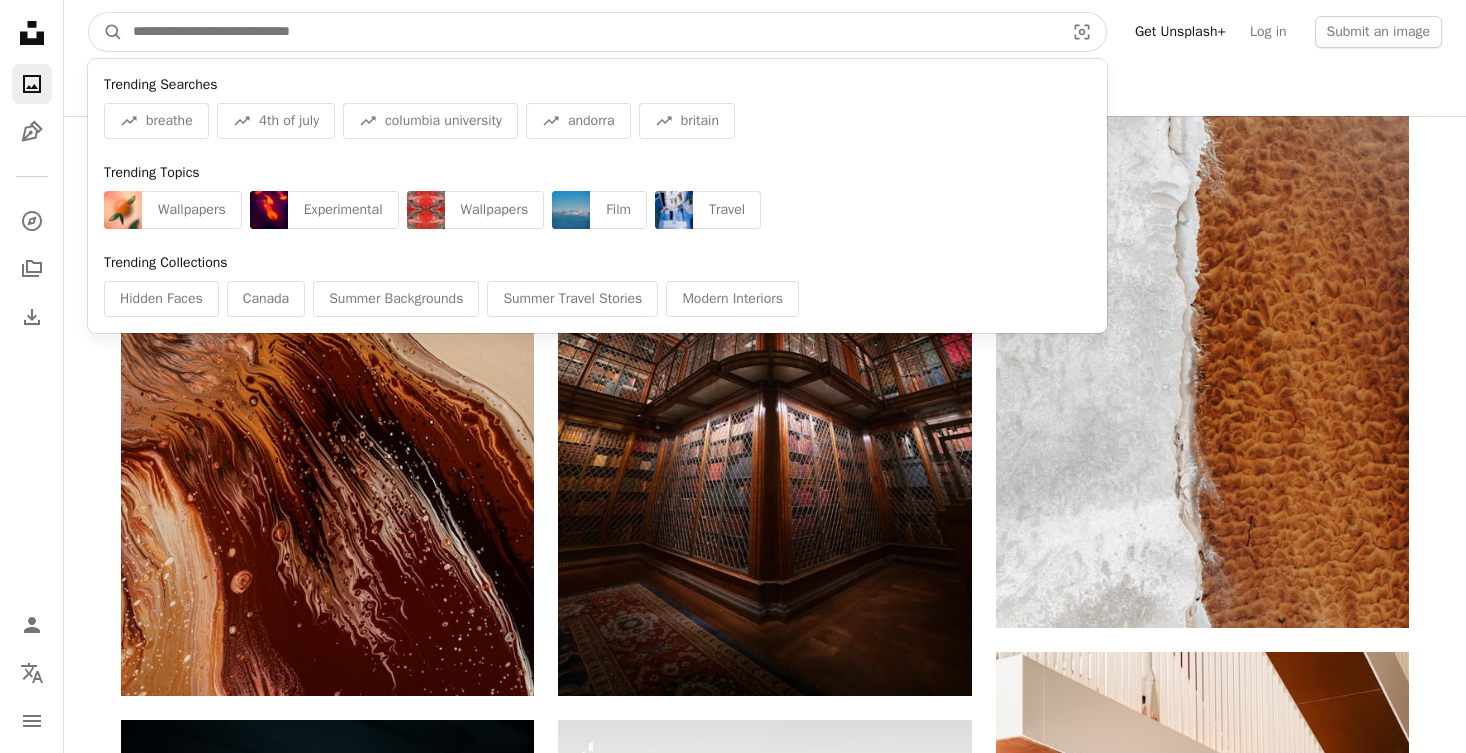 paste on "**********" 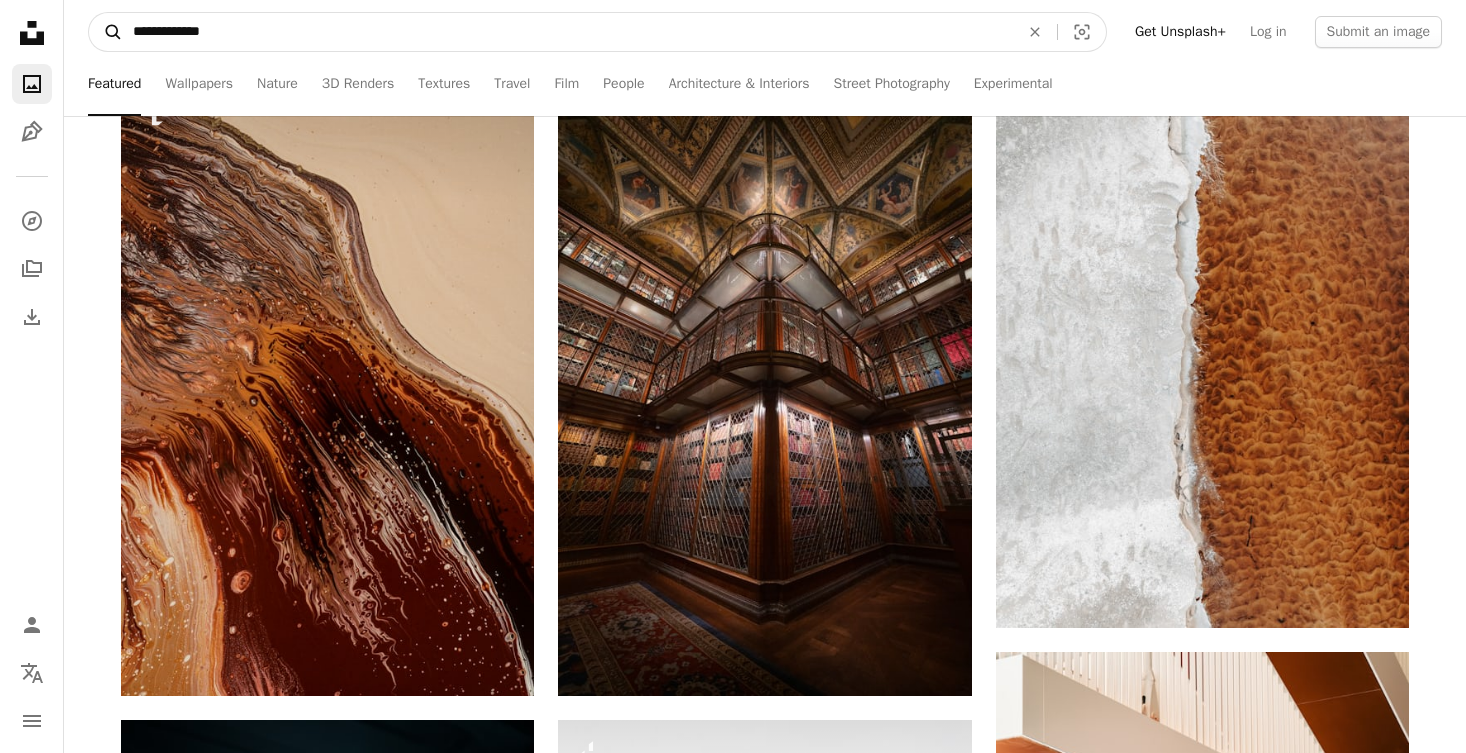 type on "**********" 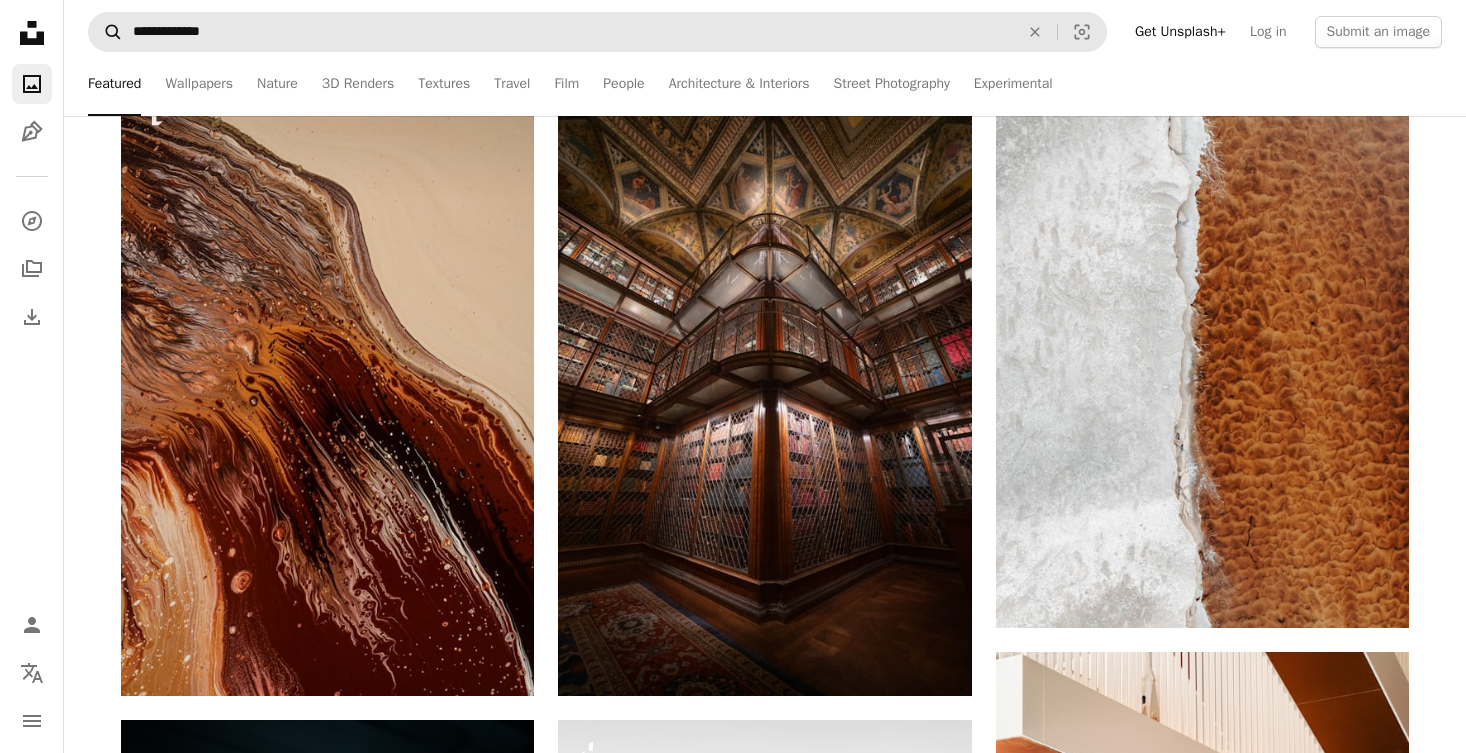 click 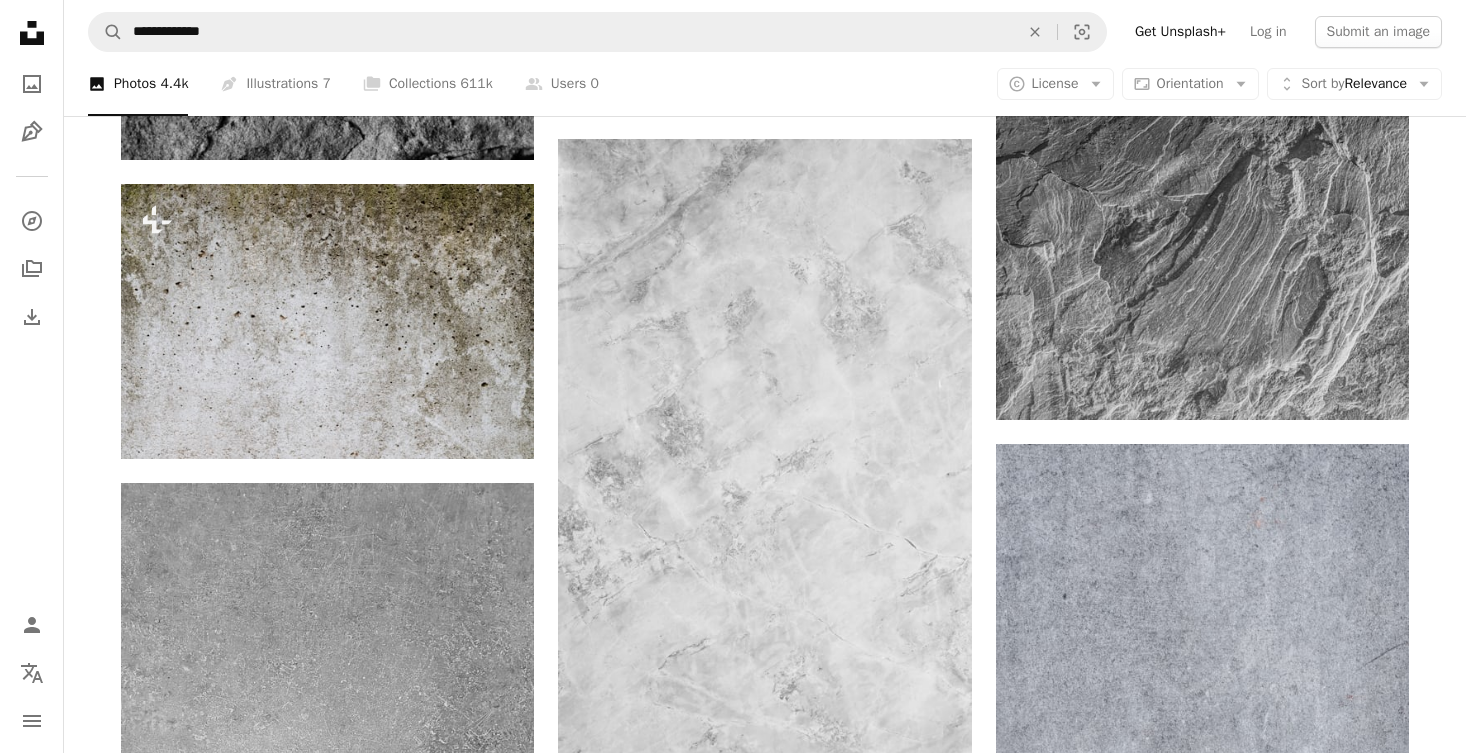scroll, scrollTop: 1269, scrollLeft: 0, axis: vertical 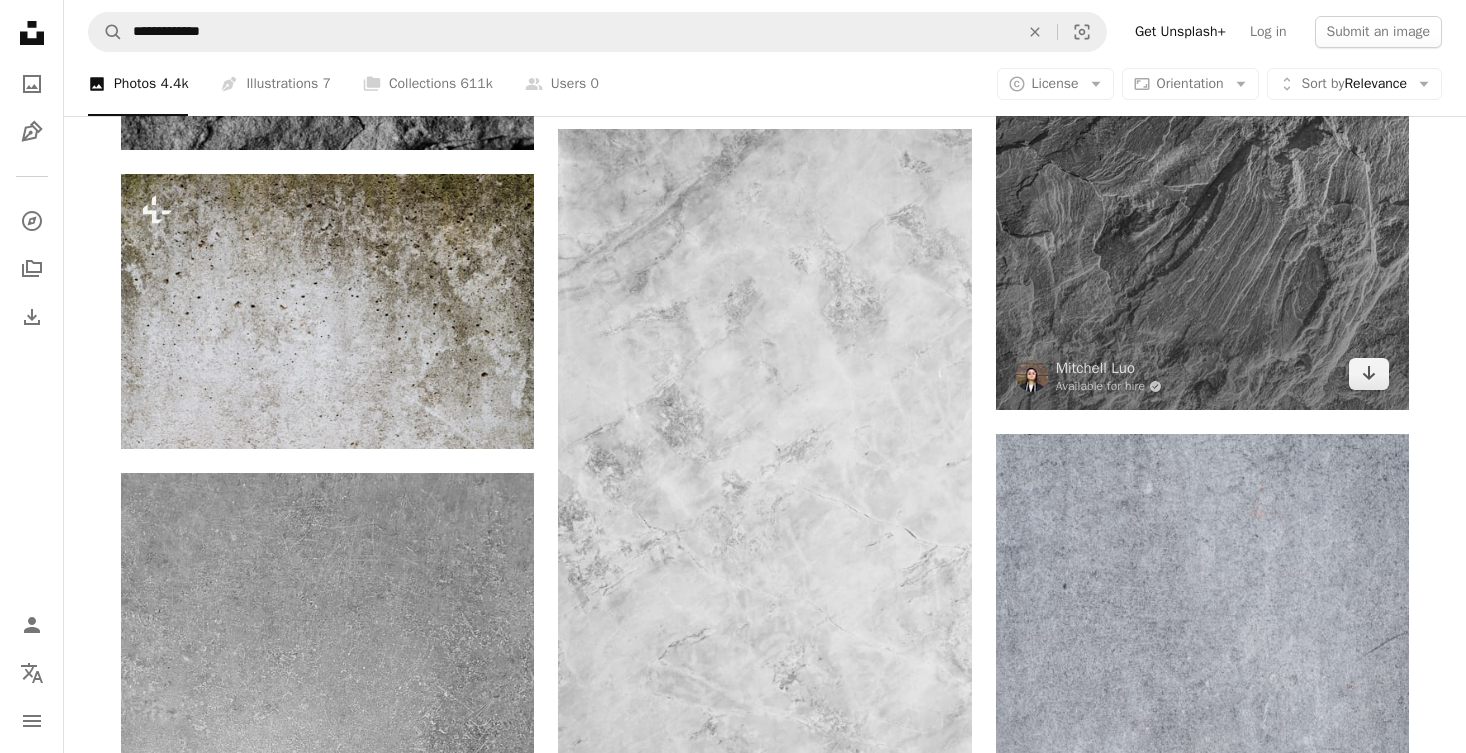 click at bounding box center (1202, 100) 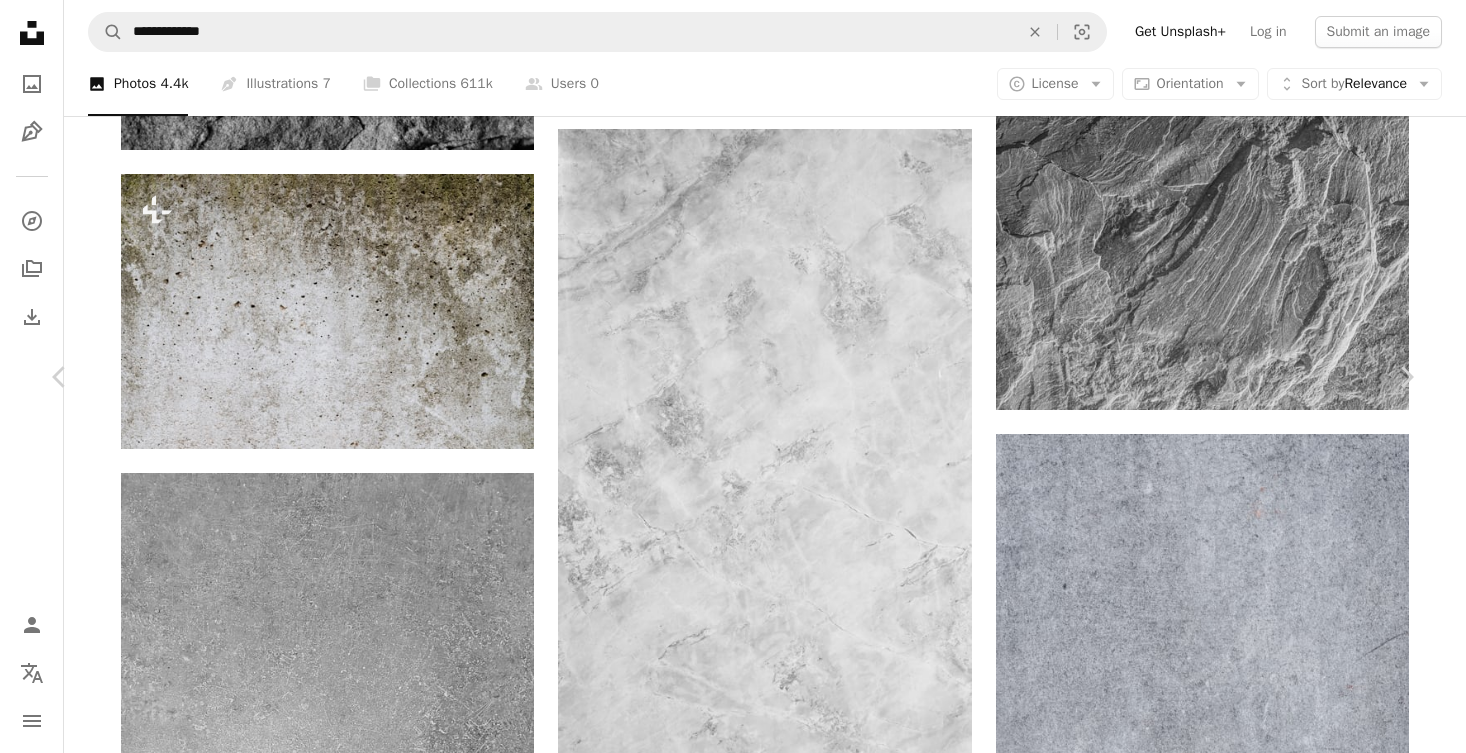 click on "Download free" at bounding box center [1232, 4608] 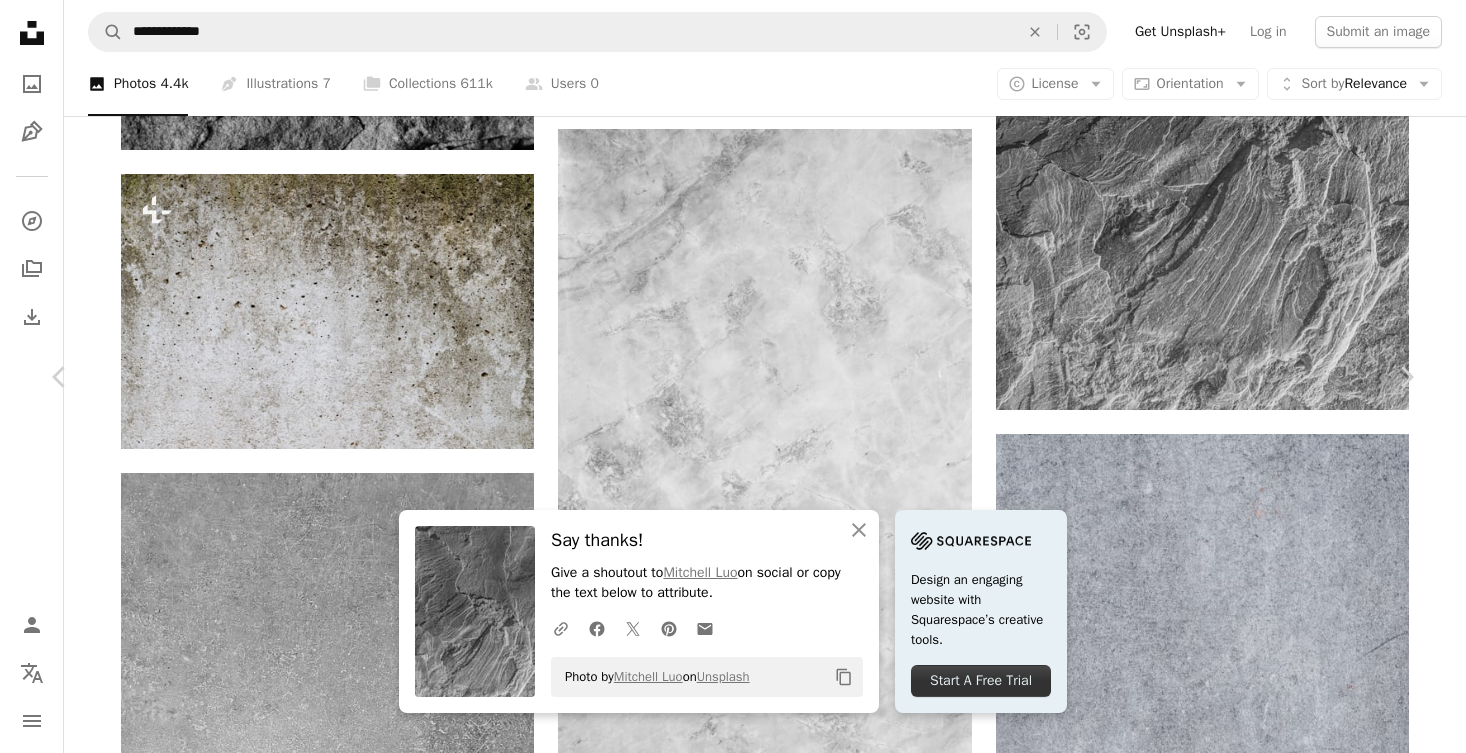 click on "[FIRST] [LAST]" at bounding box center [733, 4937] 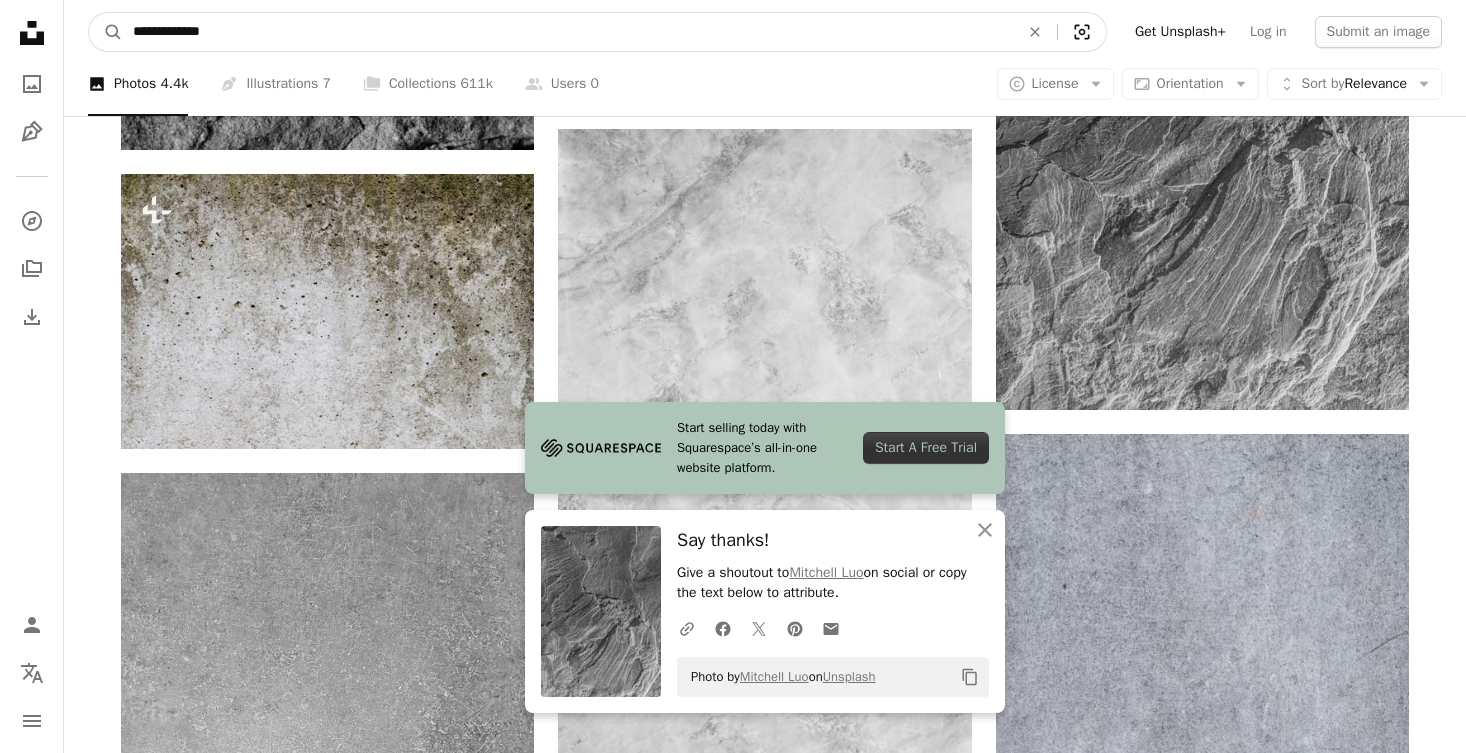 click 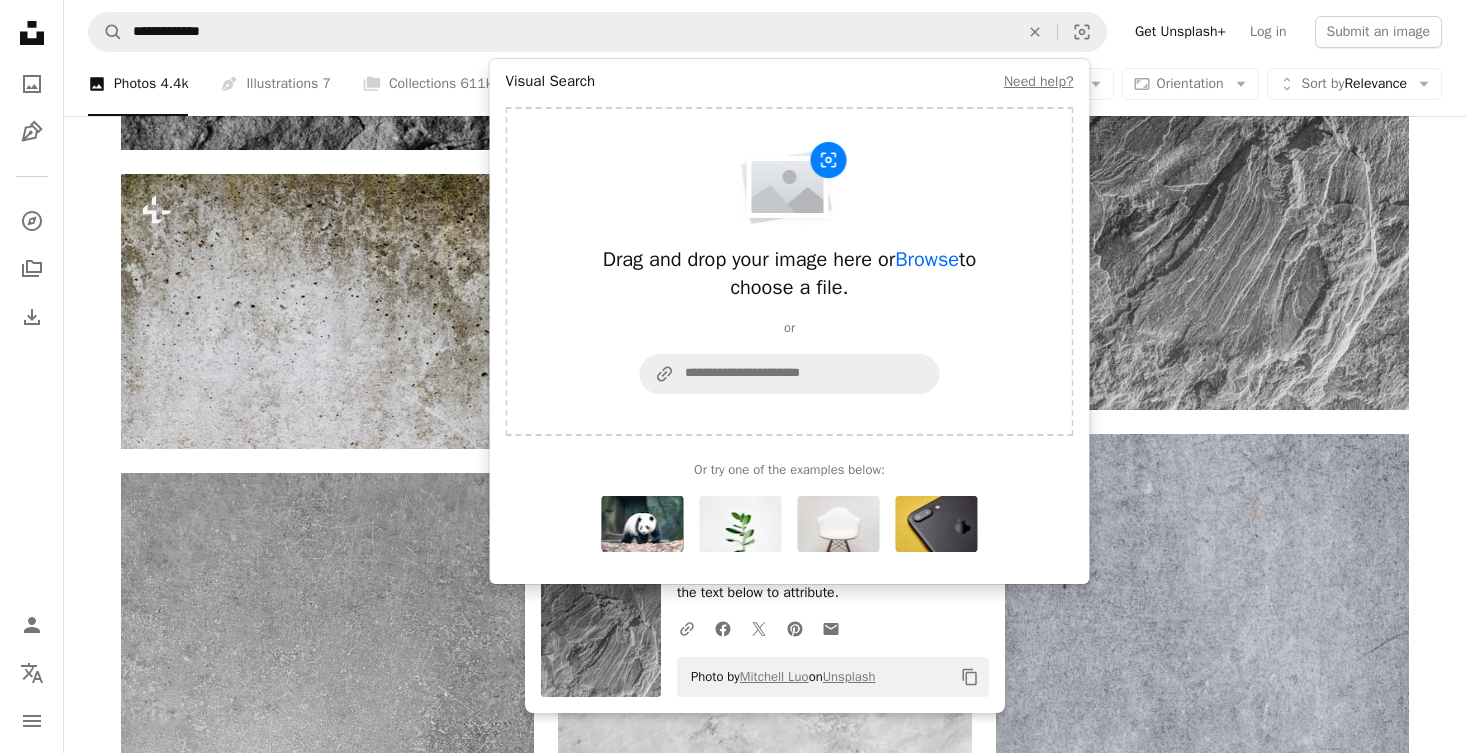 click at bounding box center [790, 185] 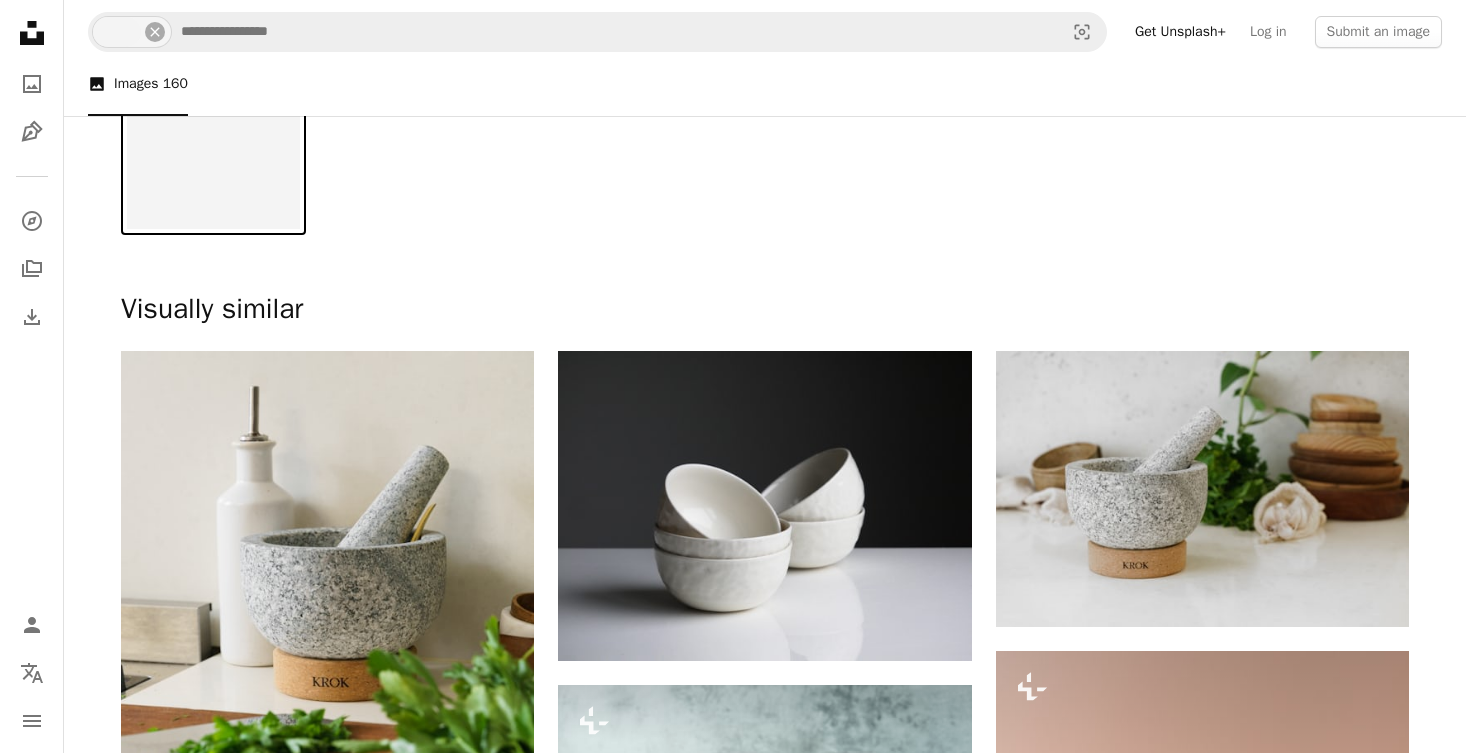 scroll, scrollTop: 88, scrollLeft: 0, axis: vertical 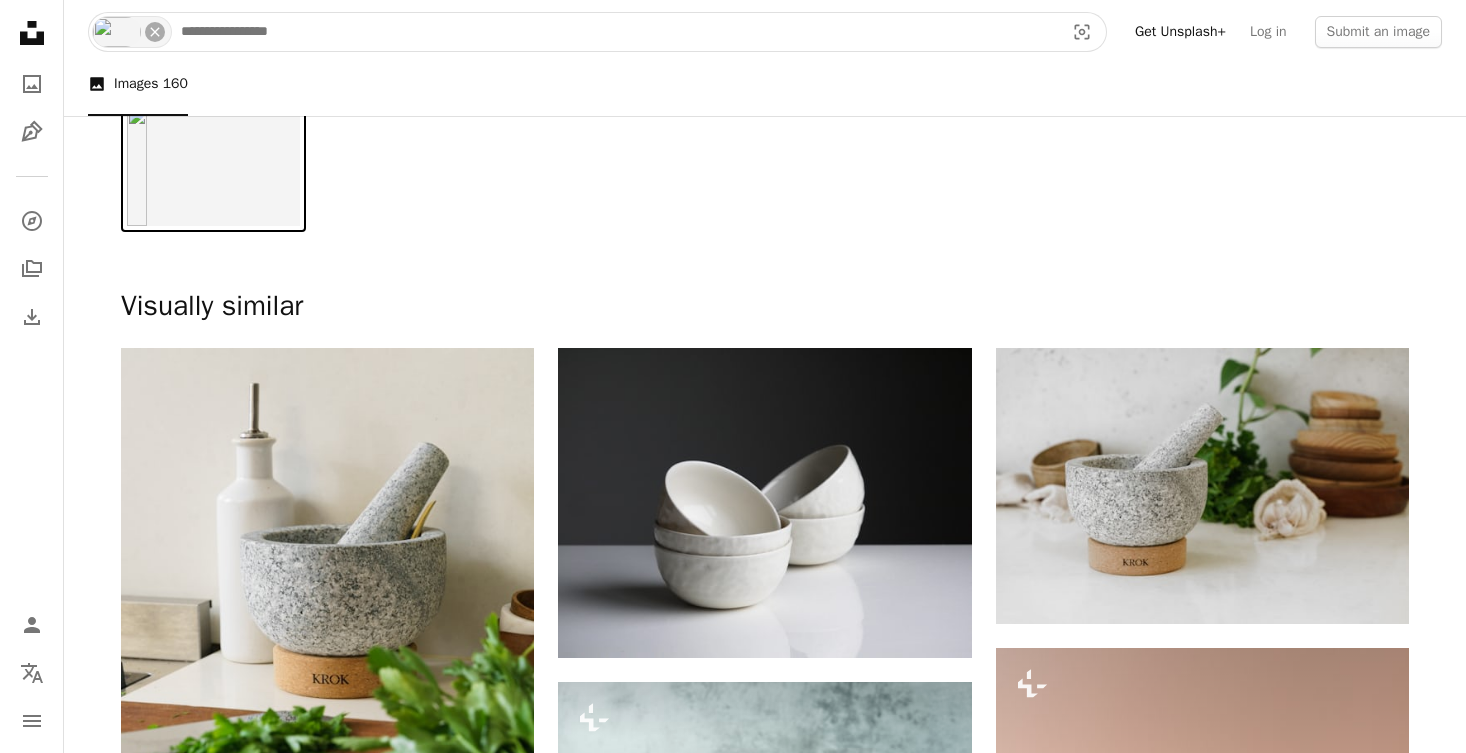 click at bounding box center (614, 32) 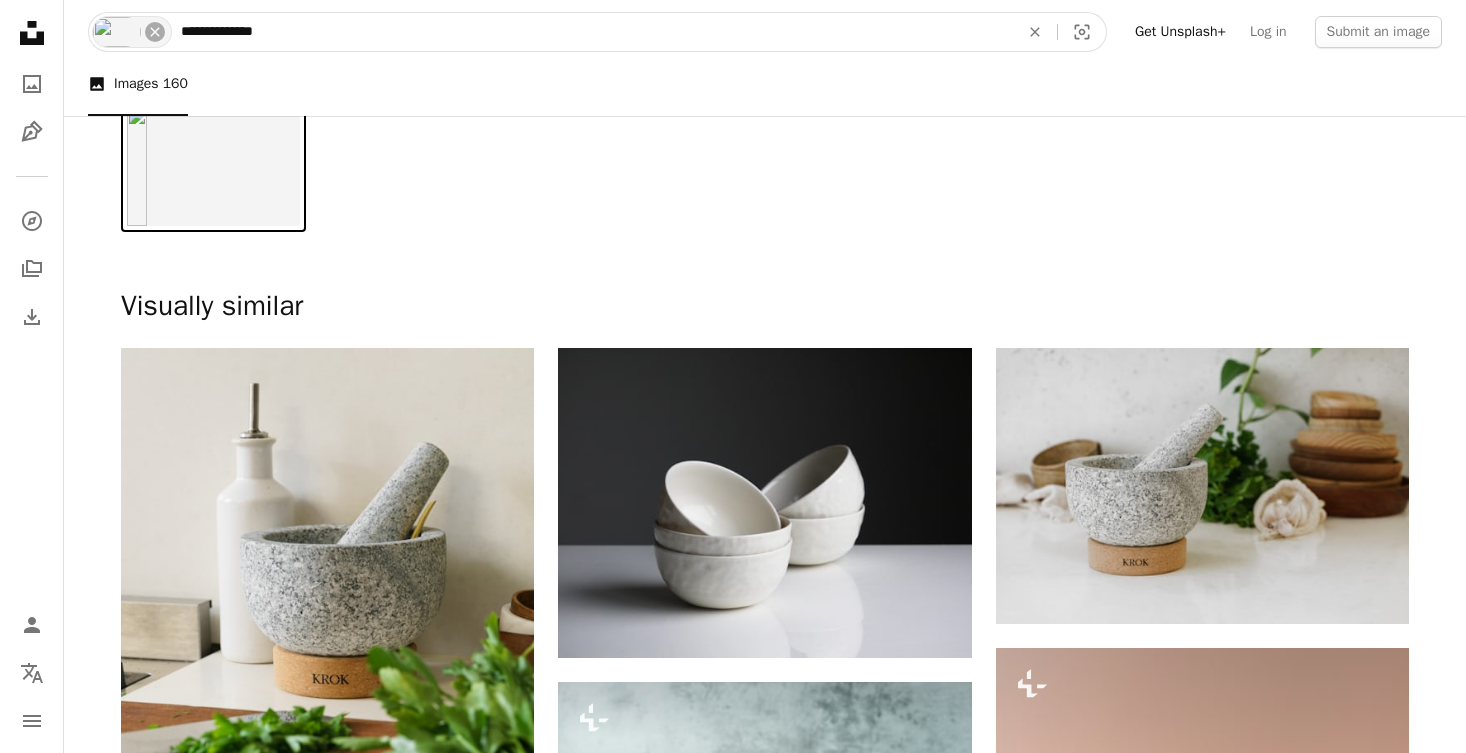 type on "**********" 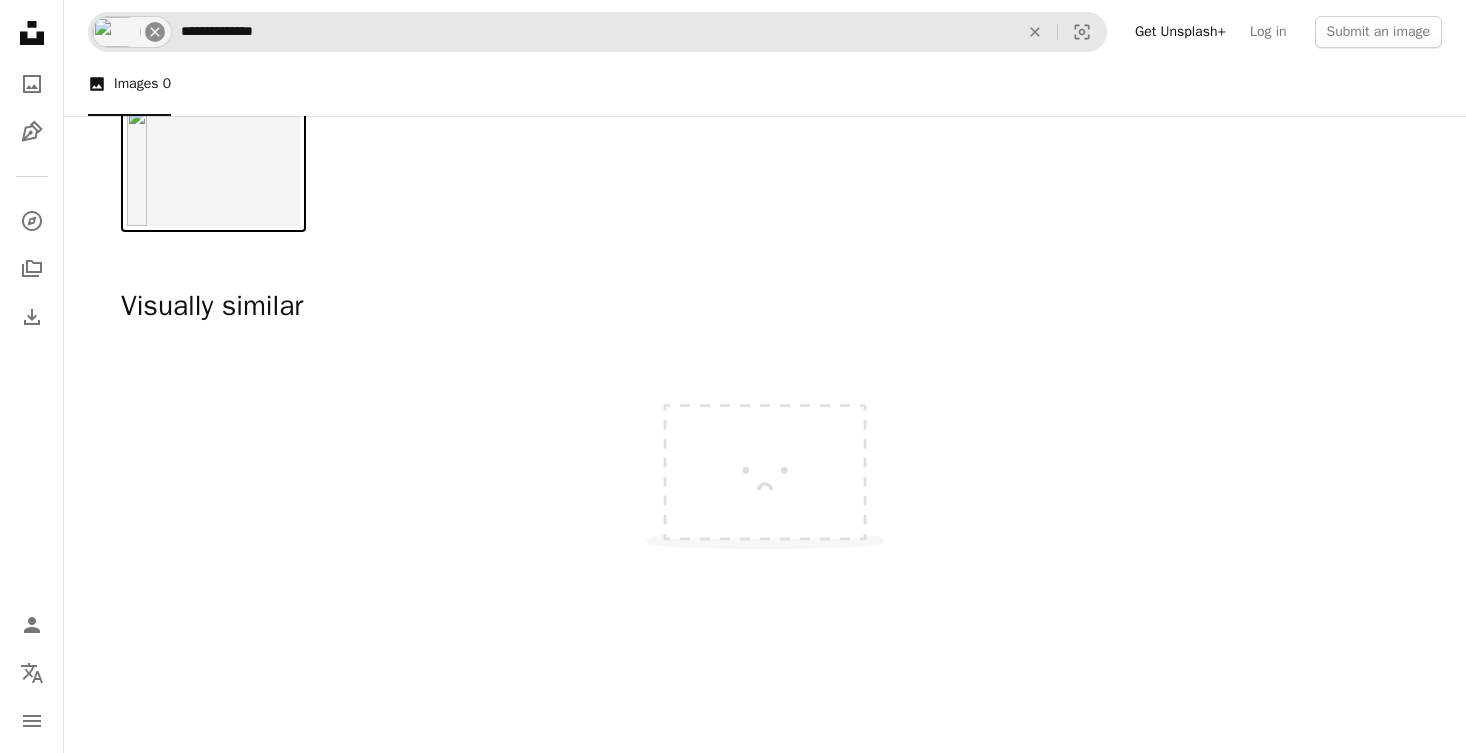 click on "An X shape" 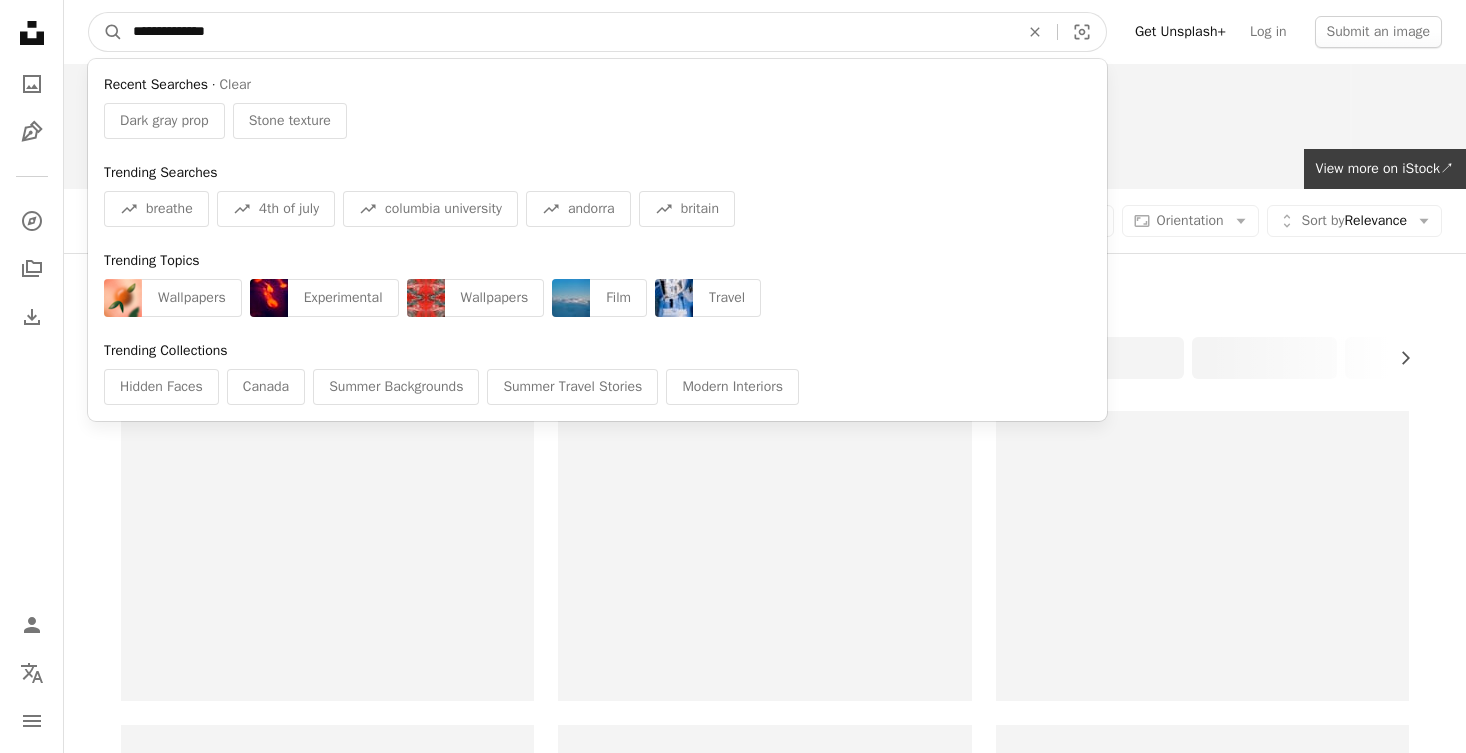 scroll, scrollTop: 0, scrollLeft: 0, axis: both 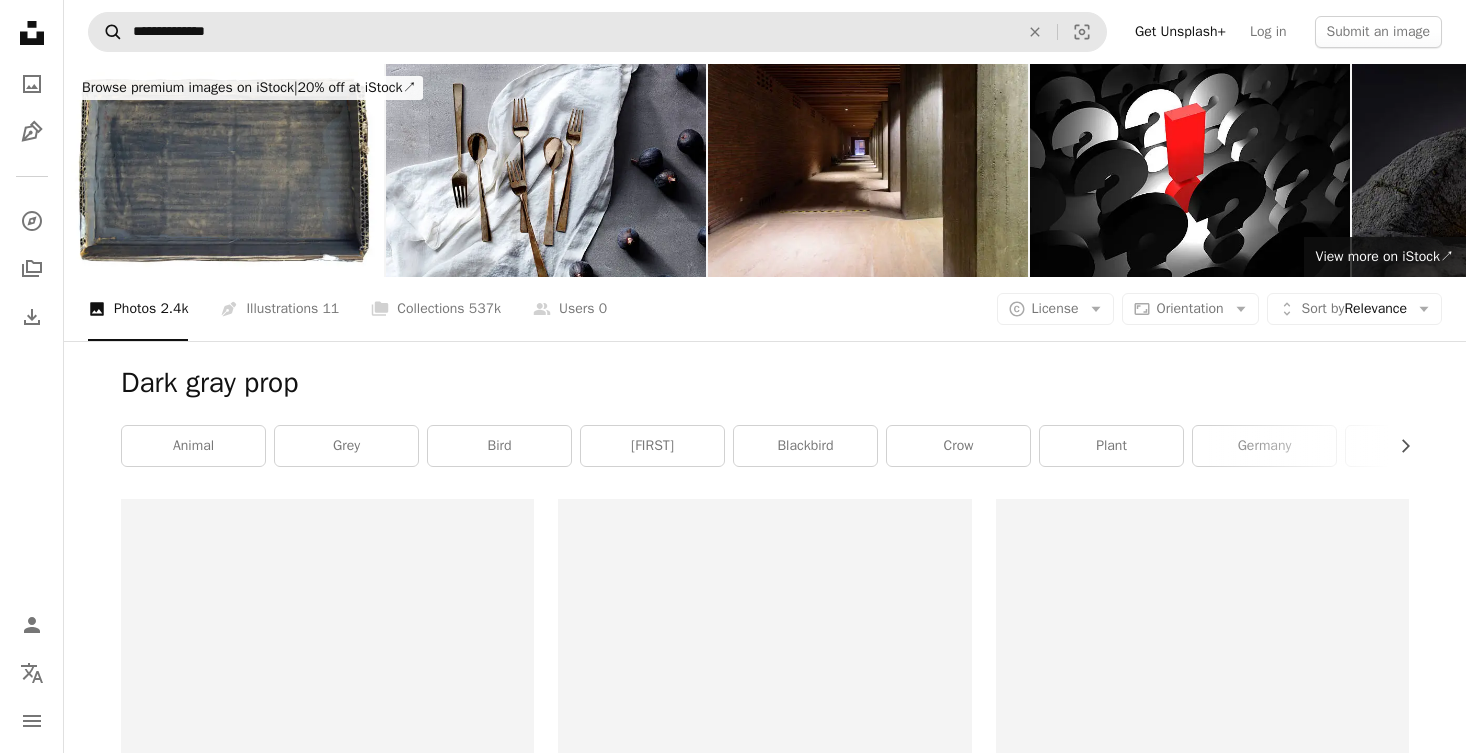 click 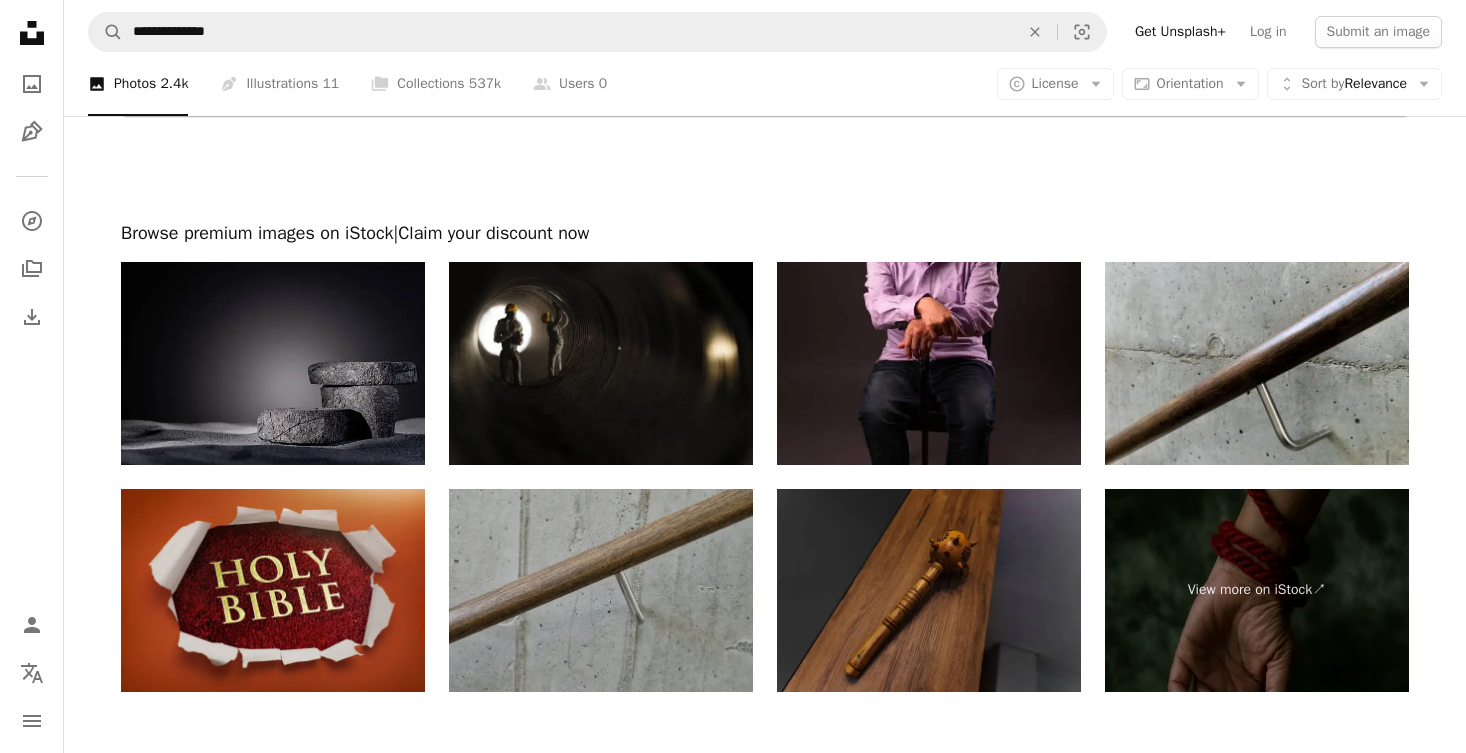 scroll, scrollTop: 4395, scrollLeft: 0, axis: vertical 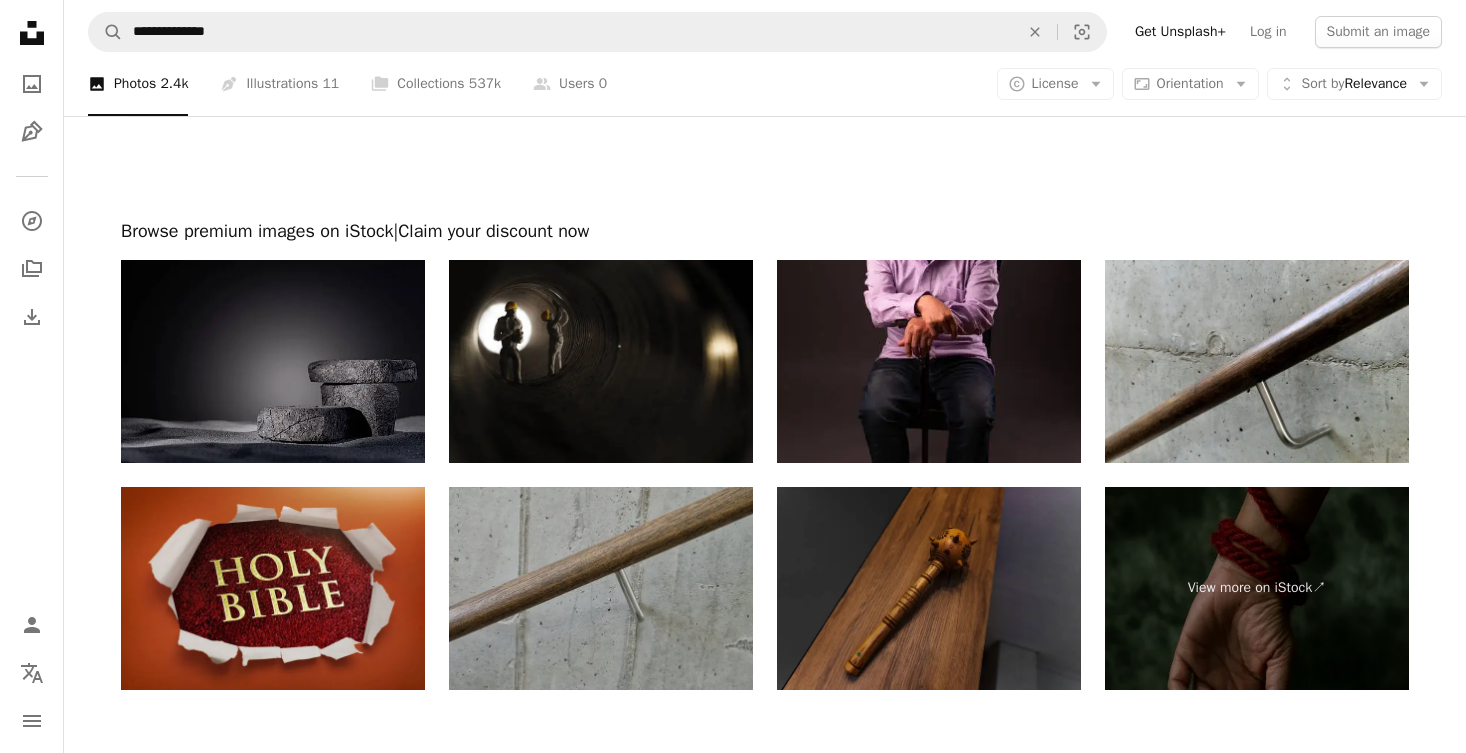 click at bounding box center (273, 361) 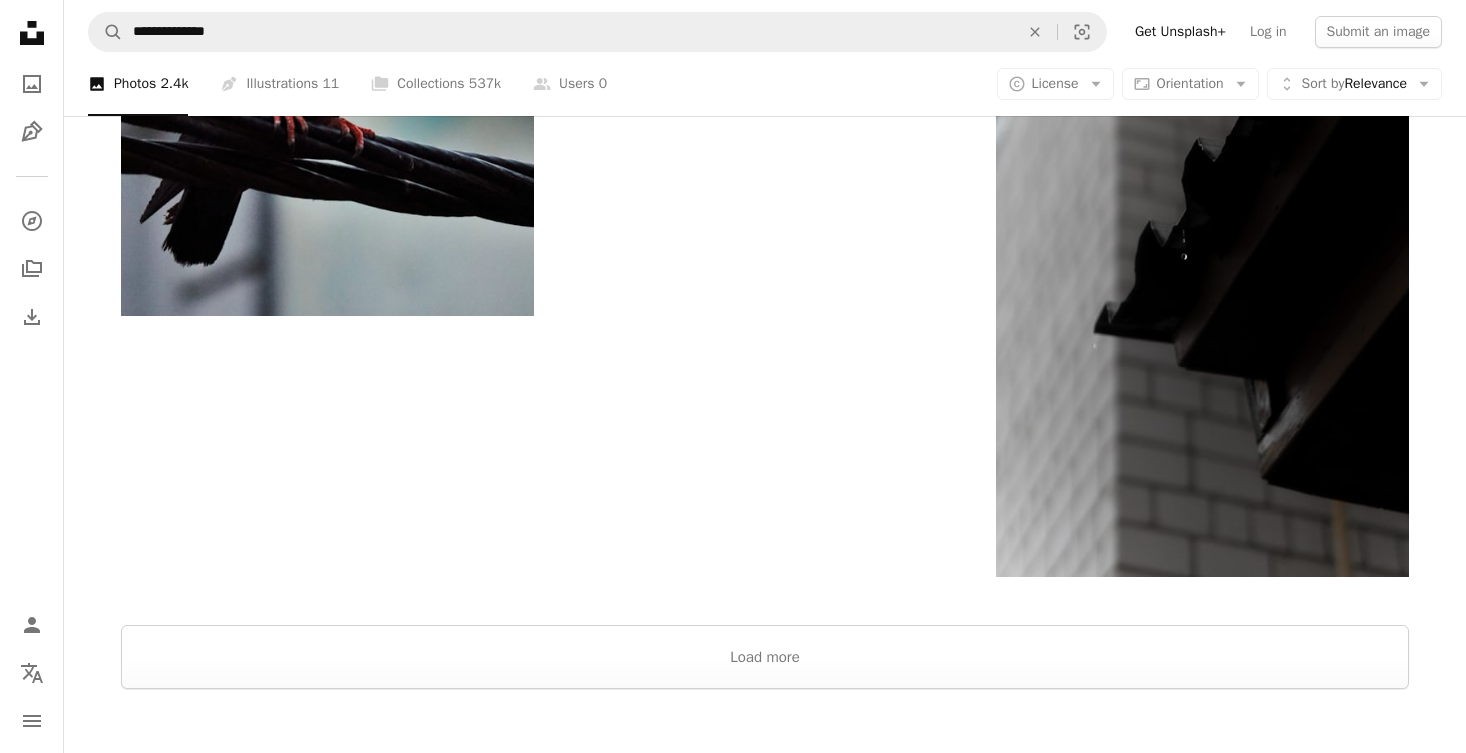 scroll, scrollTop: 3873, scrollLeft: 0, axis: vertical 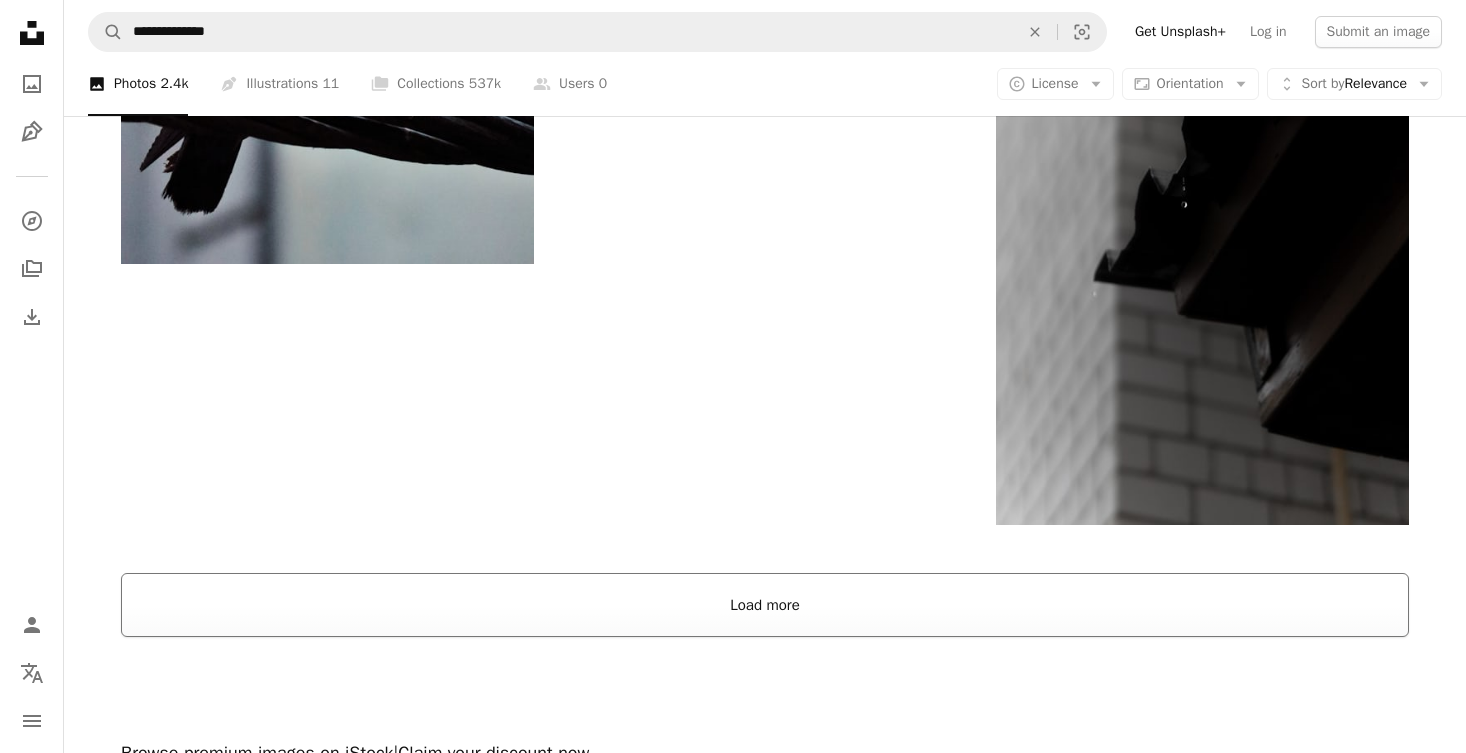 click on "Load more" at bounding box center (765, 605) 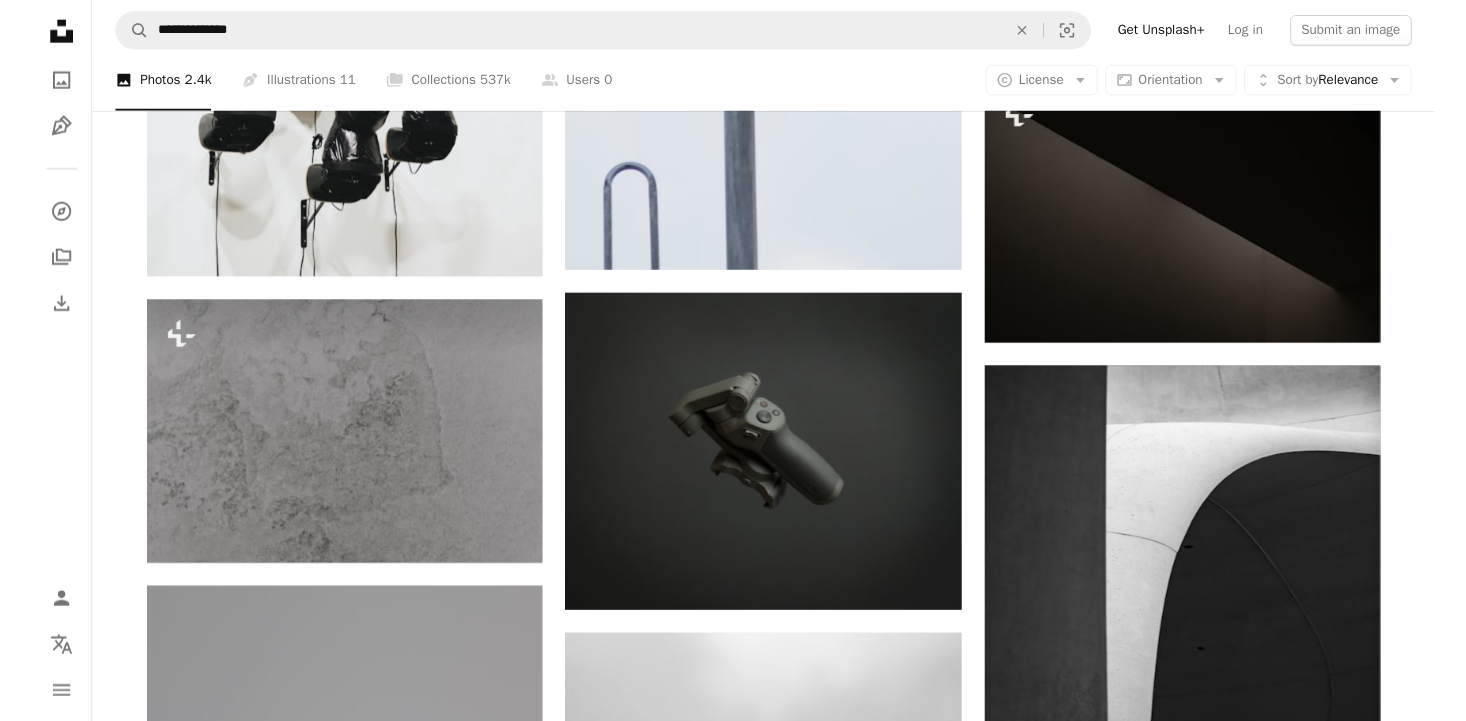 scroll, scrollTop: 14502, scrollLeft: 0, axis: vertical 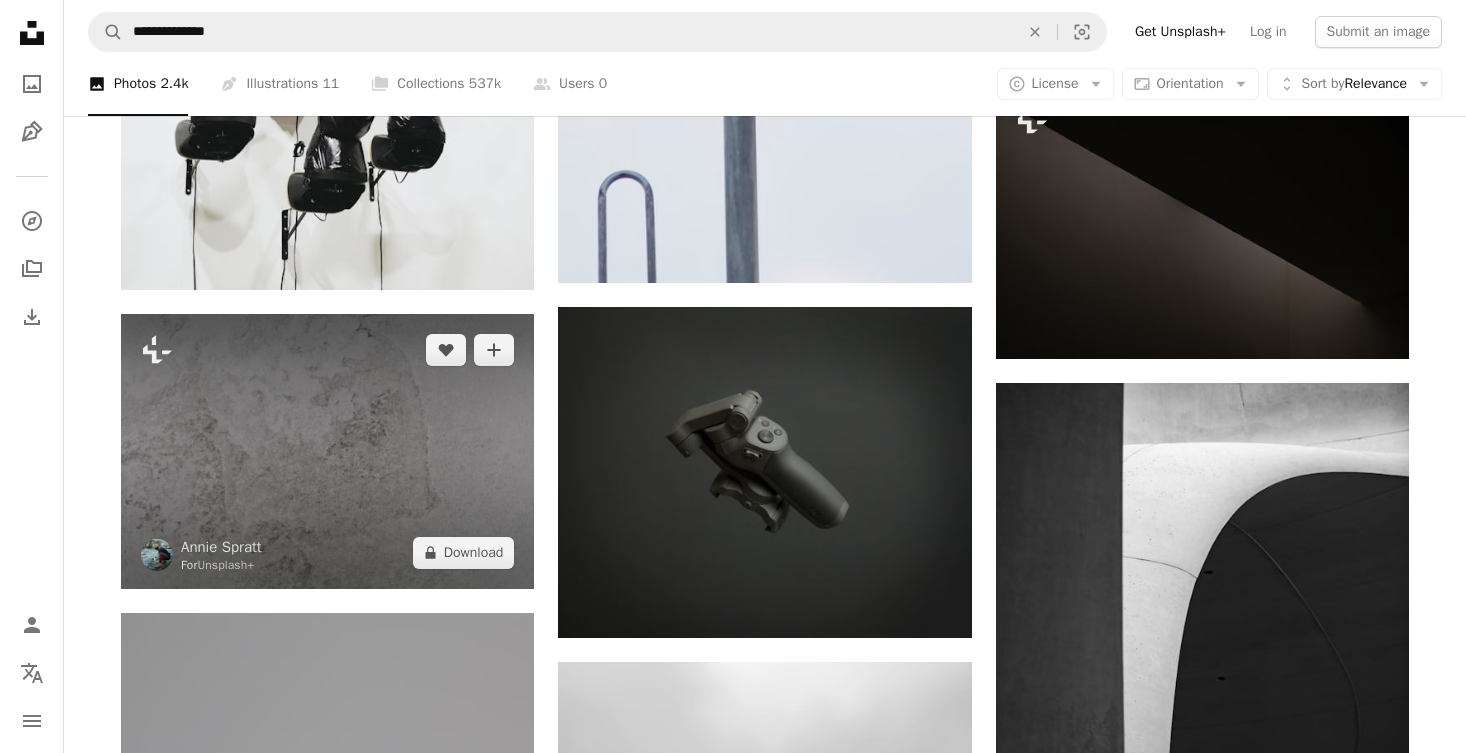 click at bounding box center [327, 451] 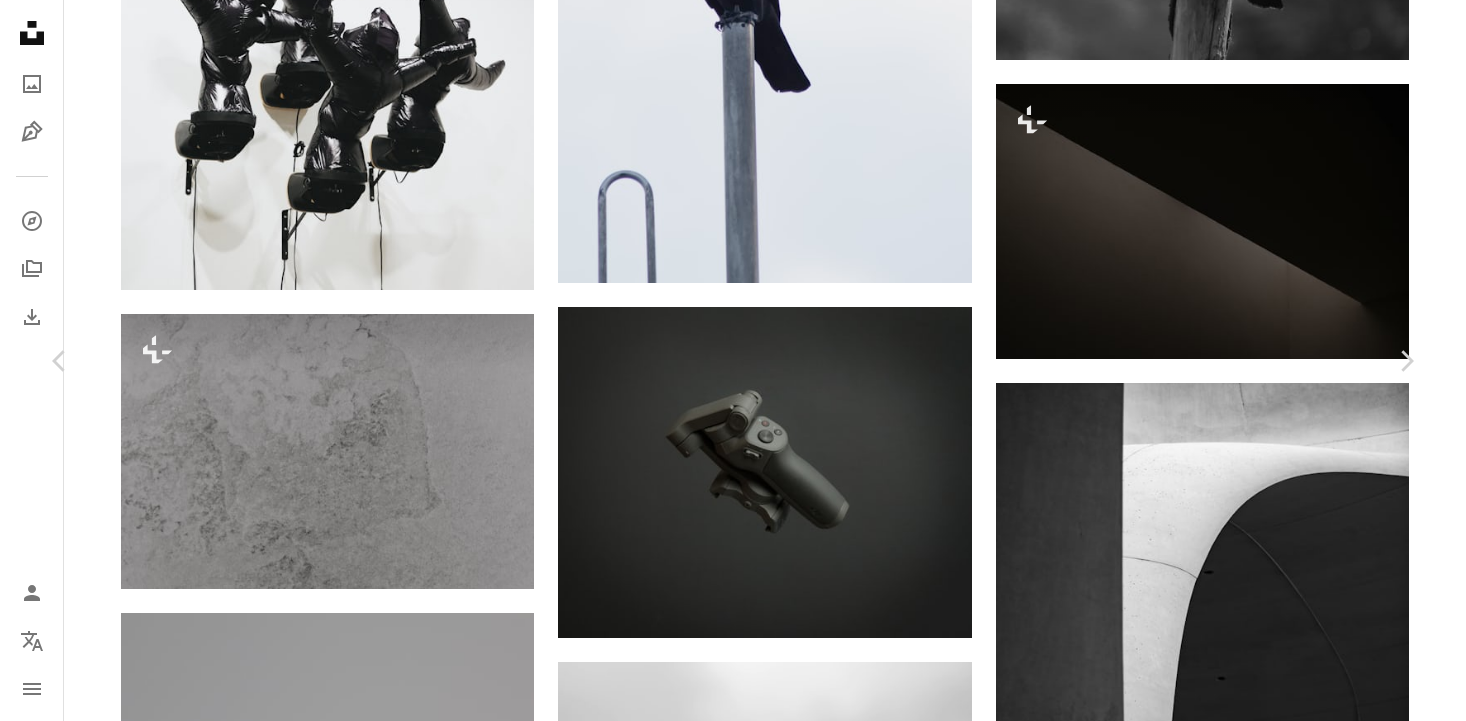 click on "A lock Download" at bounding box center [1270, 6304] 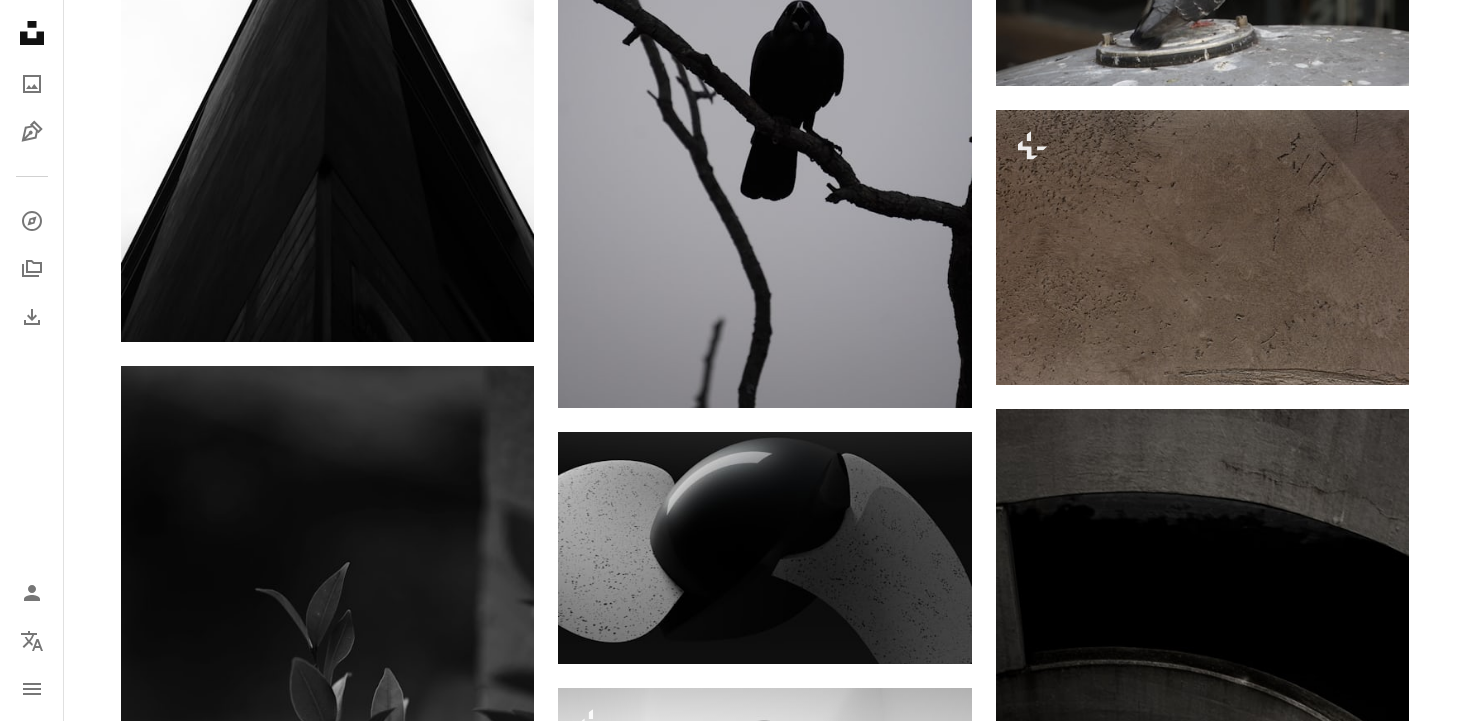 scroll, scrollTop: 34606, scrollLeft: 0, axis: vertical 